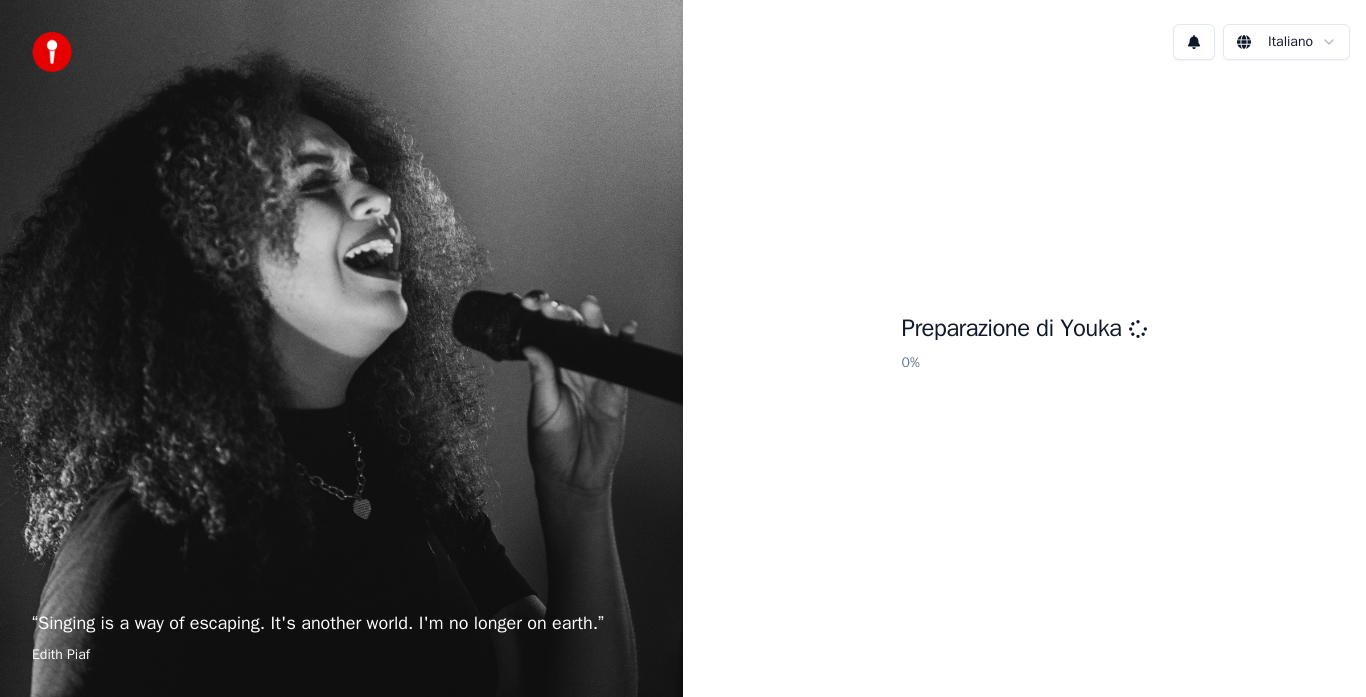 scroll, scrollTop: 0, scrollLeft: 0, axis: both 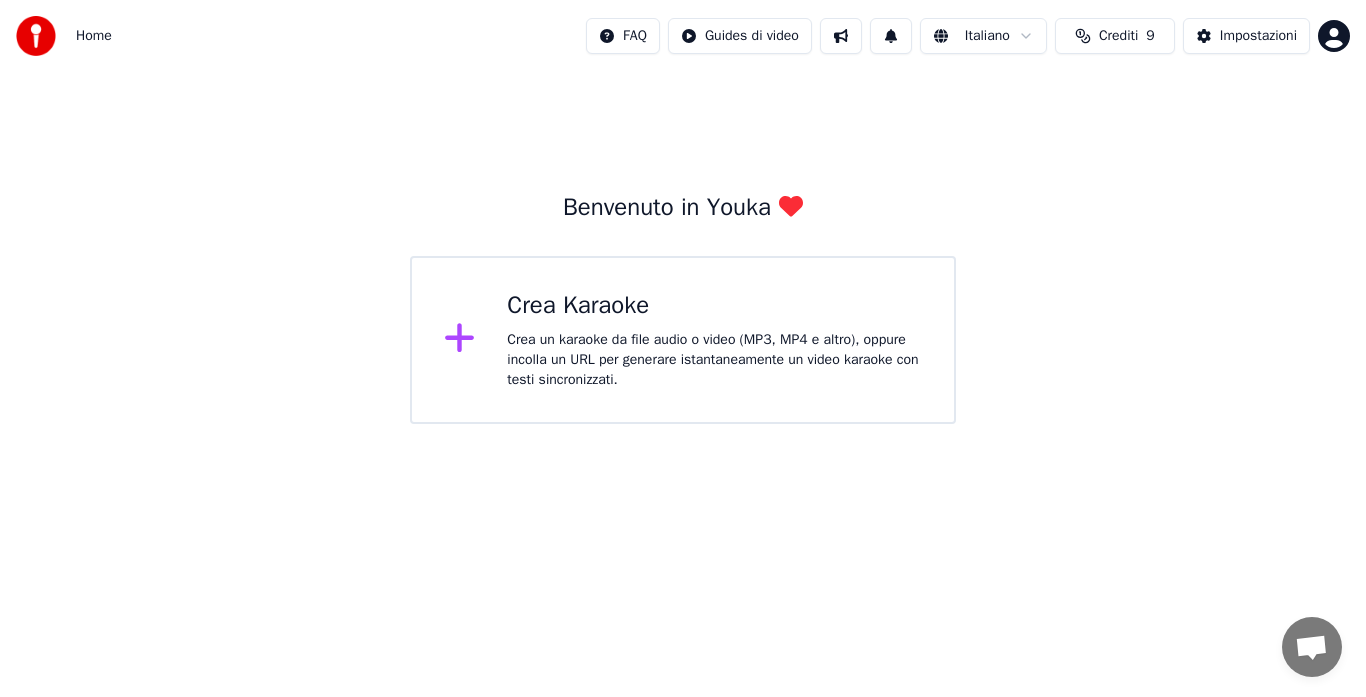 click on "Crea Karaoke" at bounding box center [714, 306] 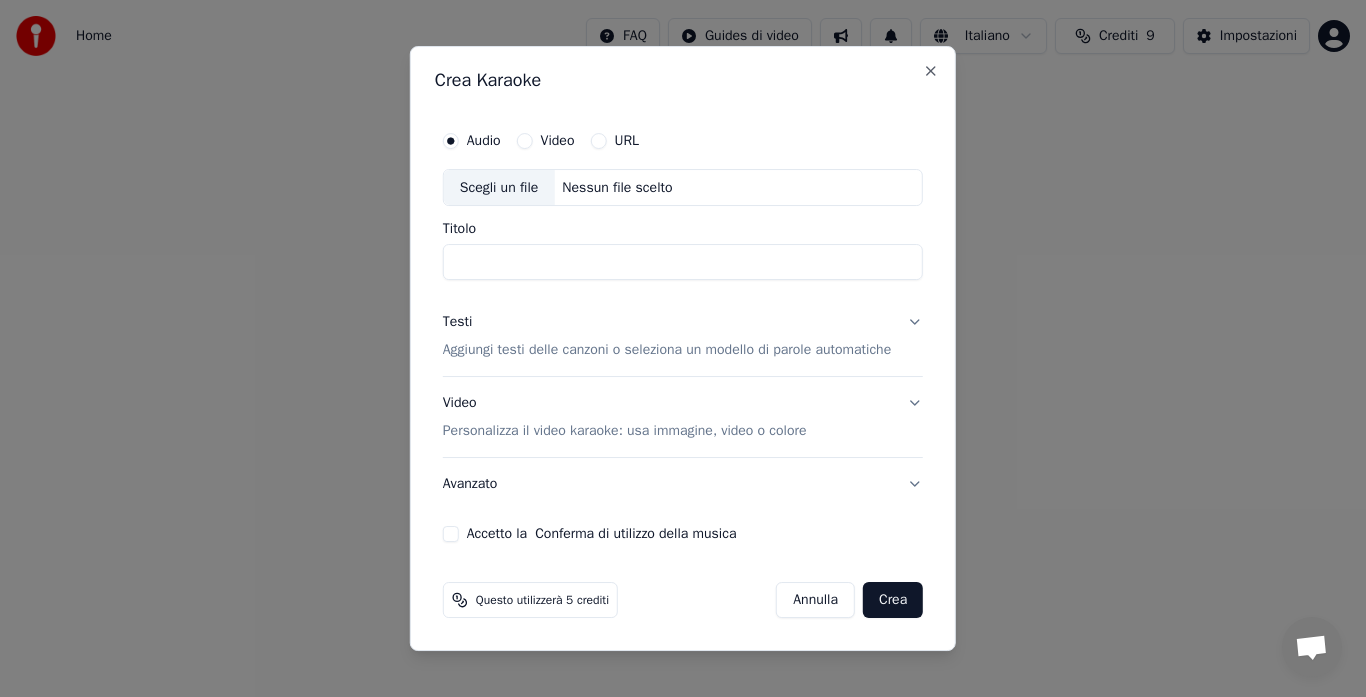 drag, startPoint x: 648, startPoint y: 304, endPoint x: 561, endPoint y: 140, distance: 185.64752 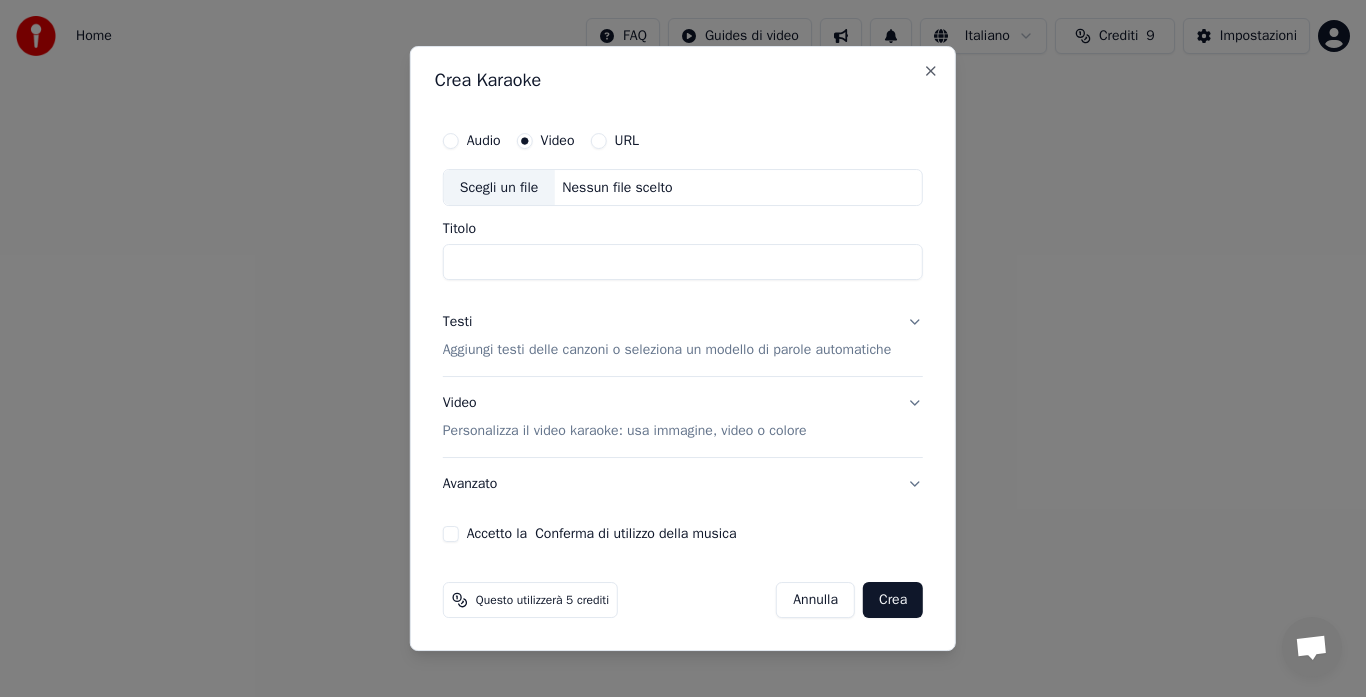 click on "Audio" at bounding box center [484, 141] 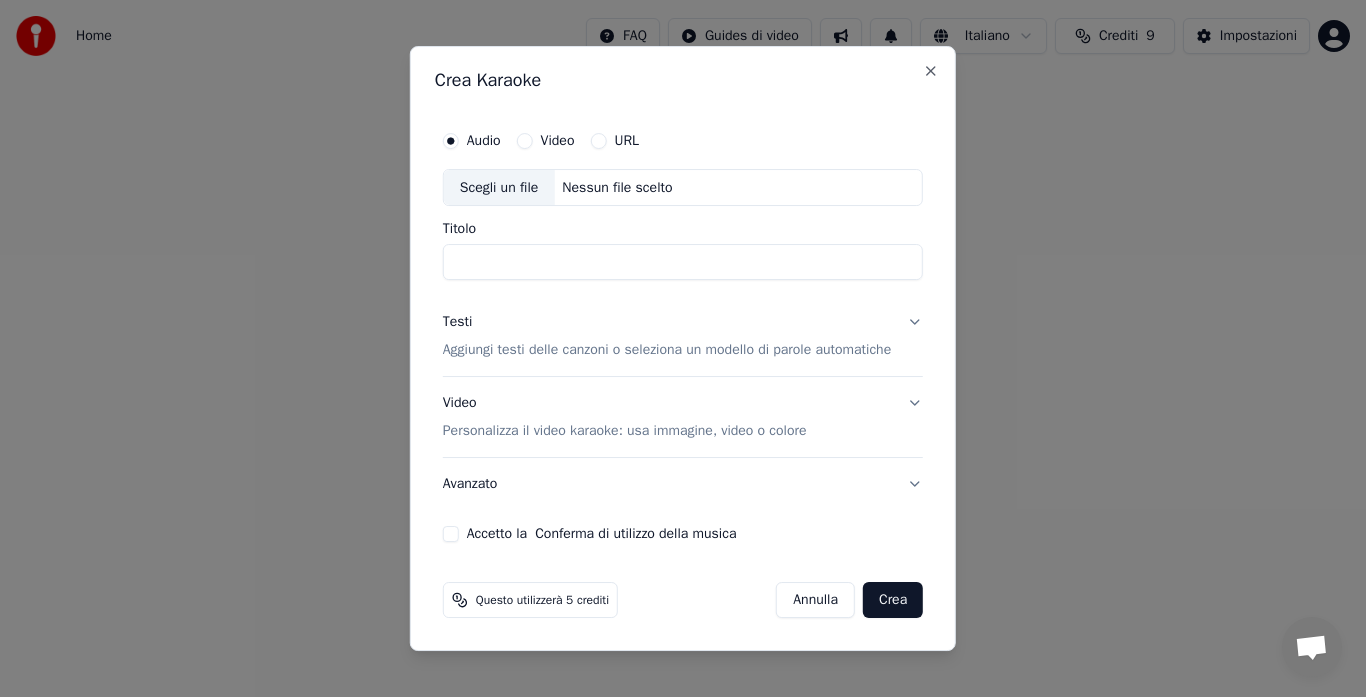 click on "Scegli un file Nessun file scelto" at bounding box center [683, 188] 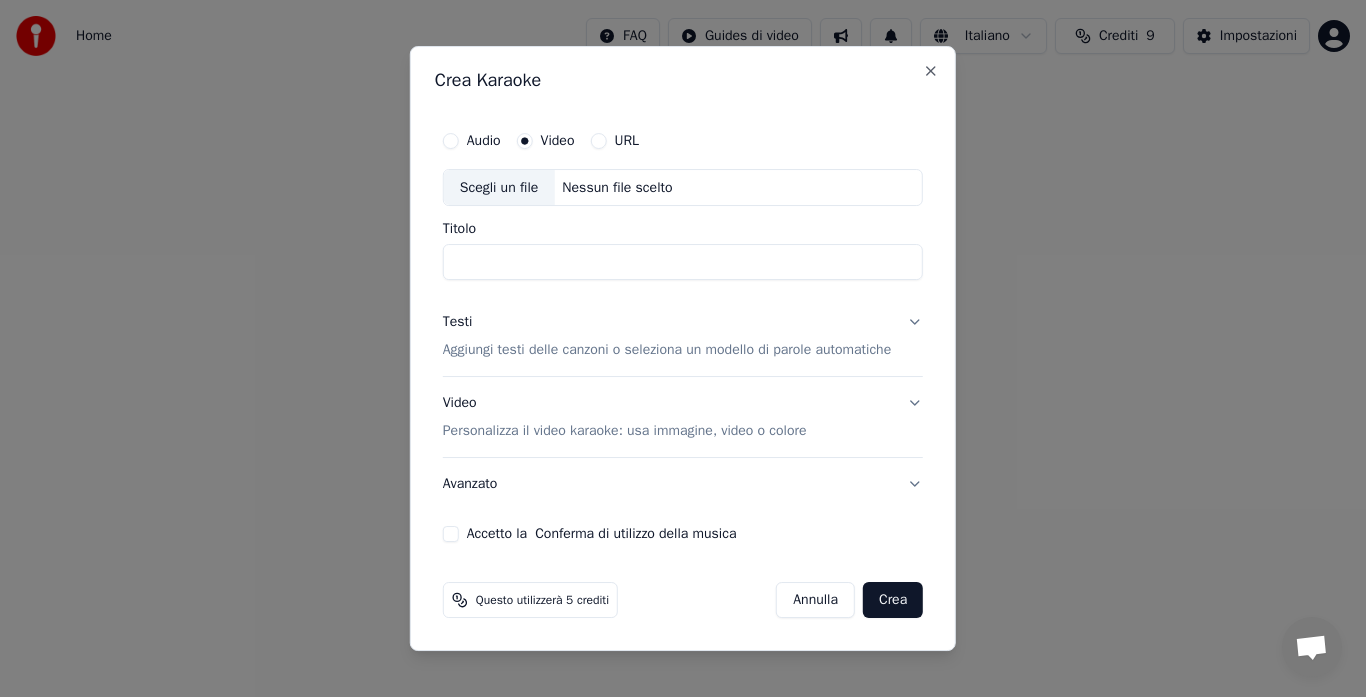 type on "**********" 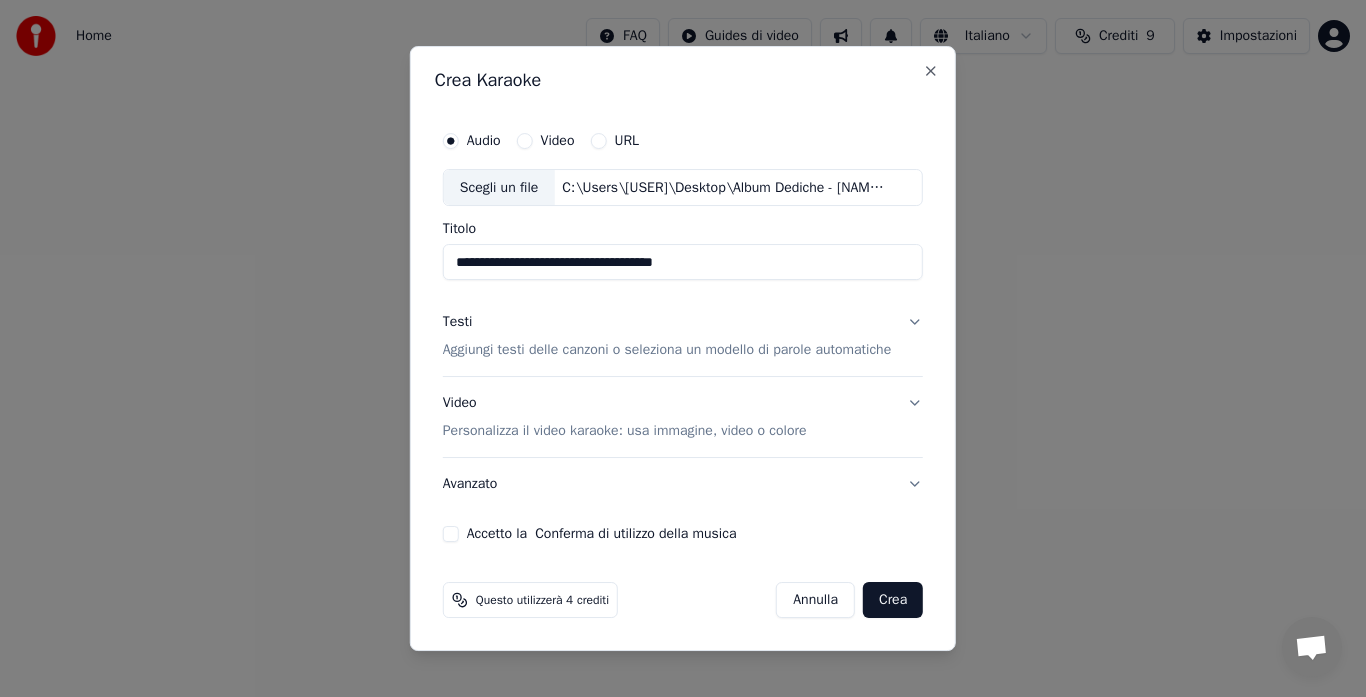 click on "Scegli un file" at bounding box center [499, 188] 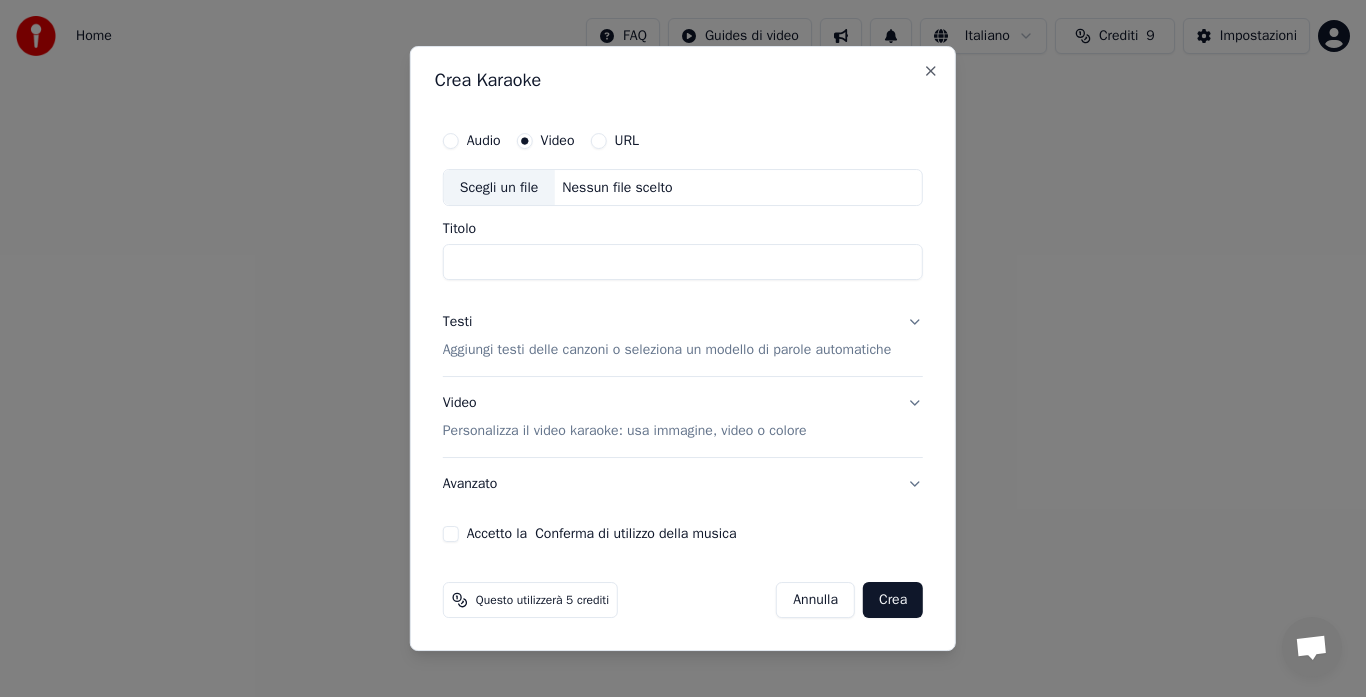 click on "Nessun file scelto" at bounding box center (617, 188) 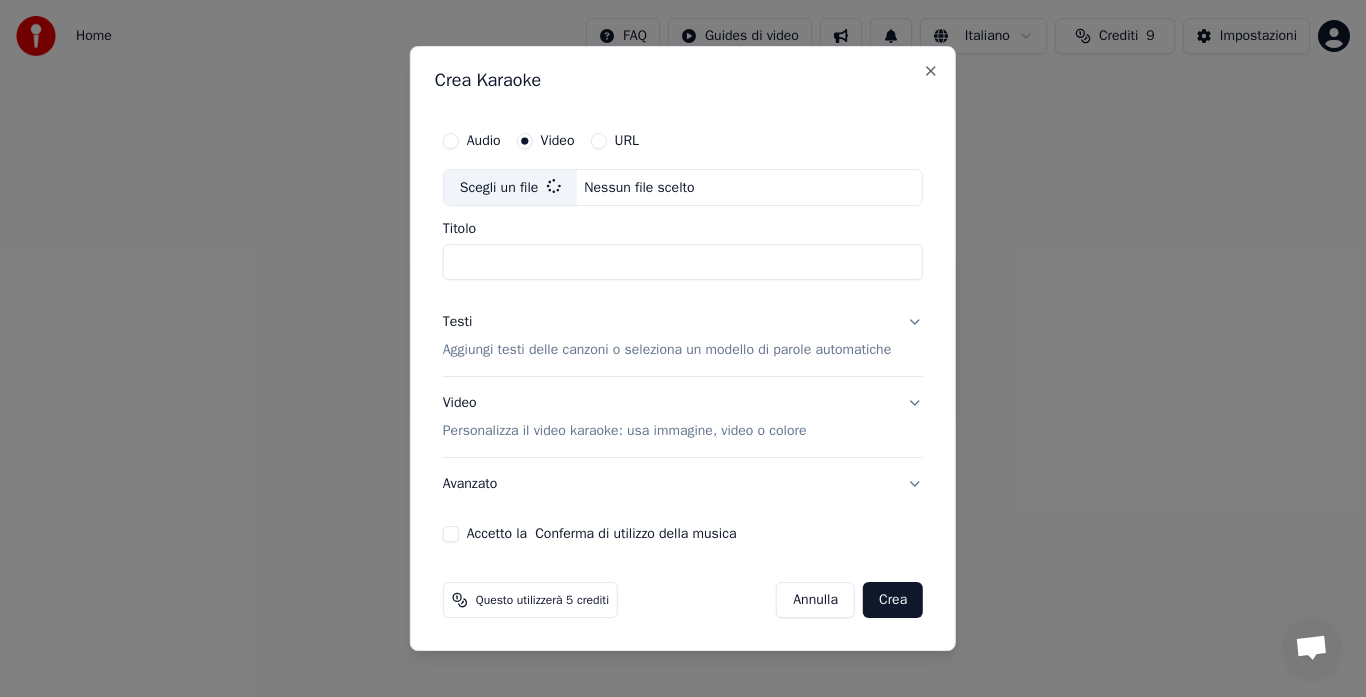 type on "**********" 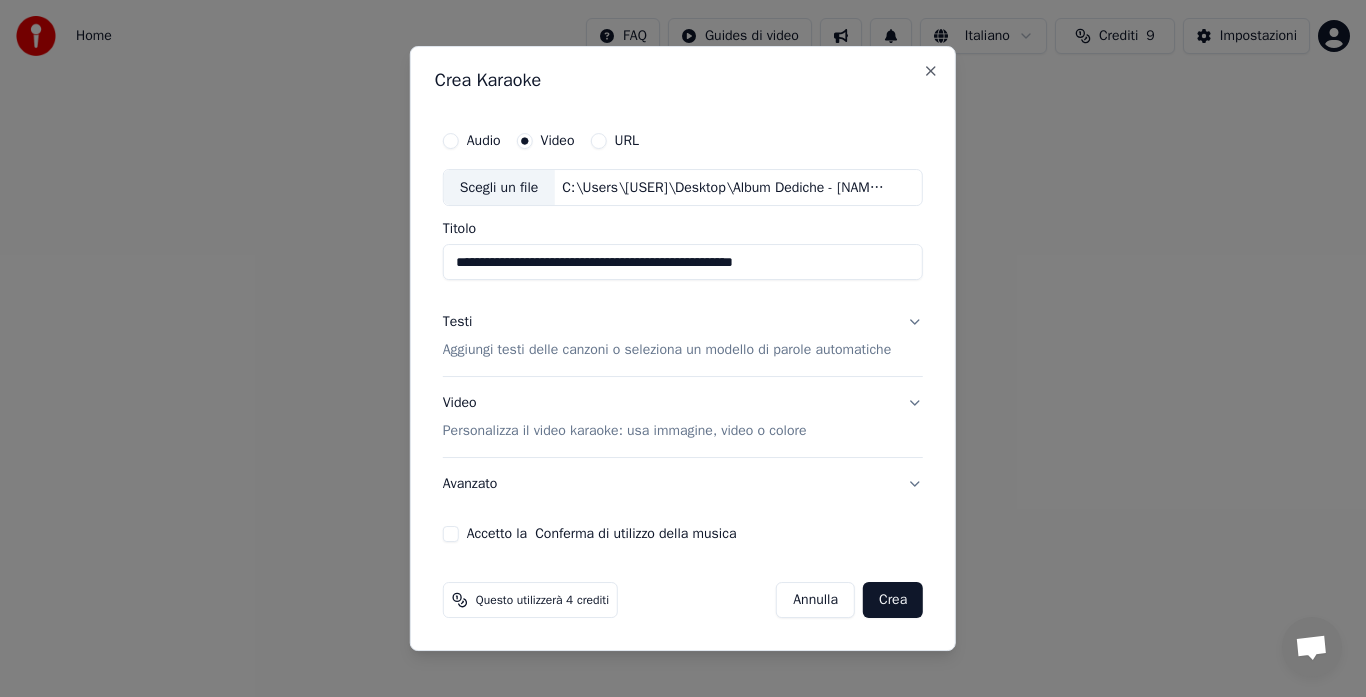 click on "Audio" at bounding box center (484, 141) 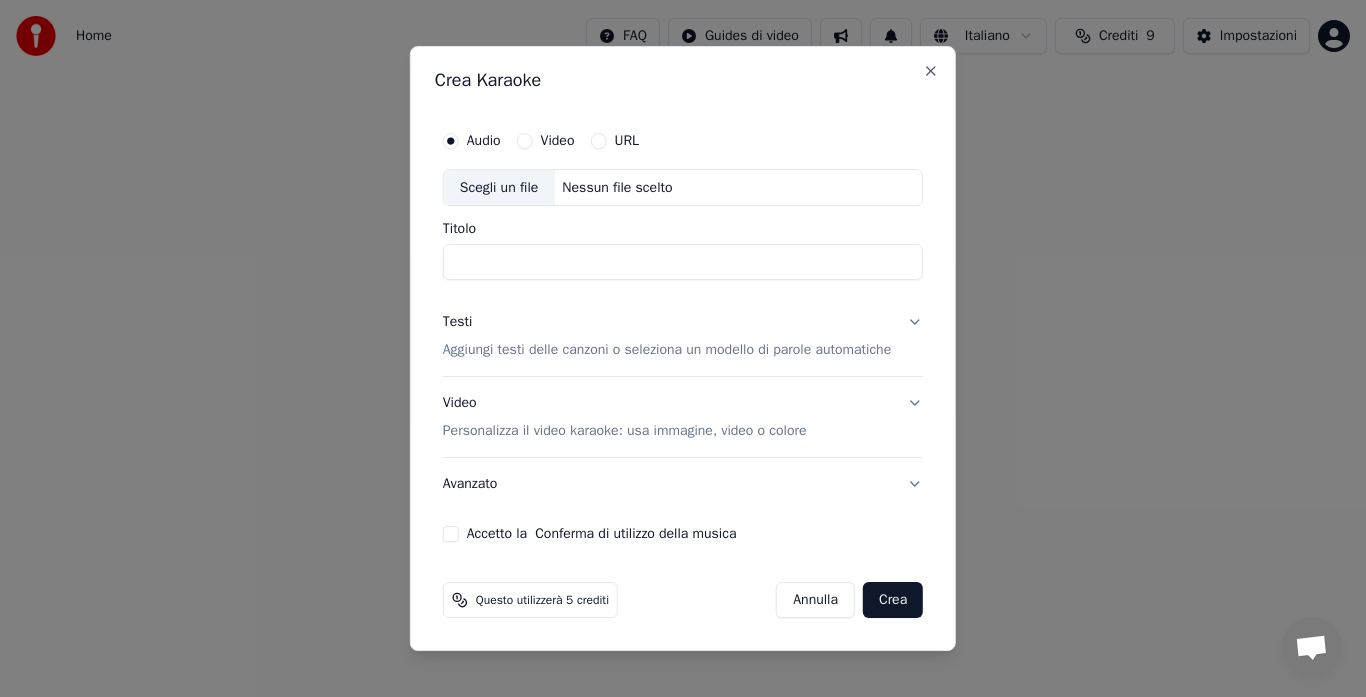 click on "Video" at bounding box center [558, 141] 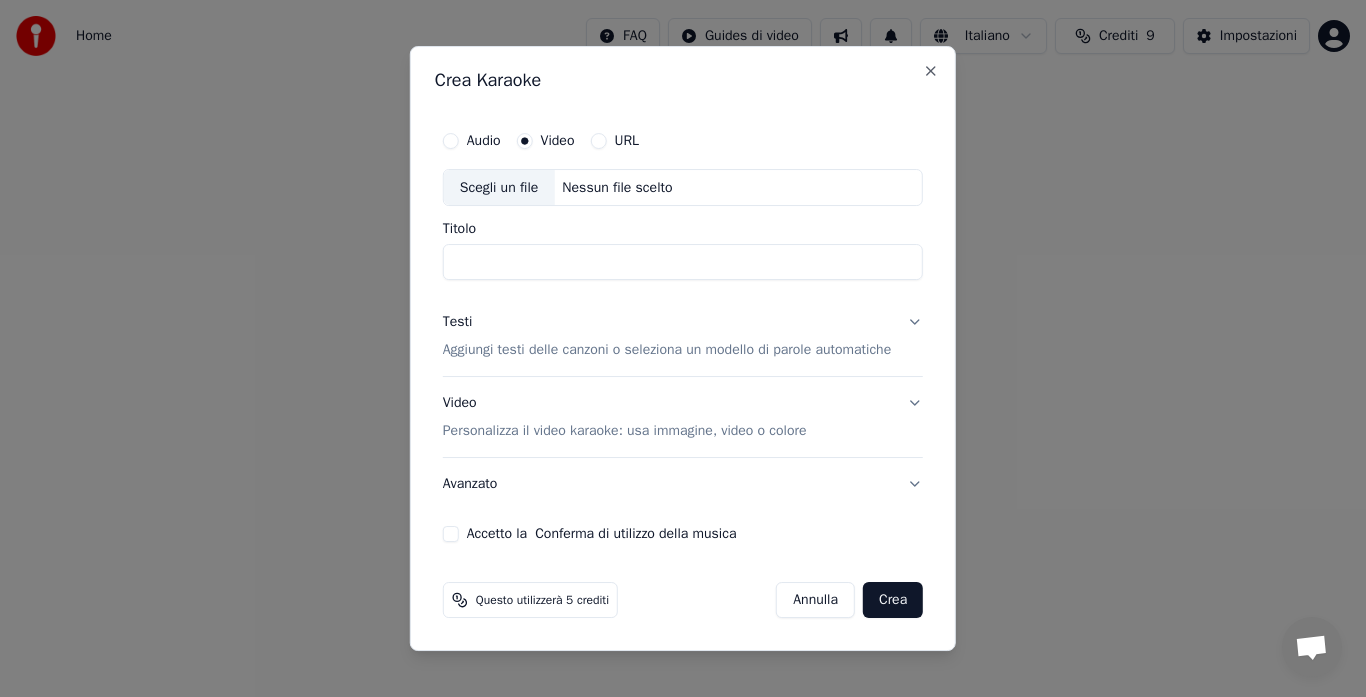 click on "Personalizza il video karaoke: usa immagine, video o colore" at bounding box center [625, 431] 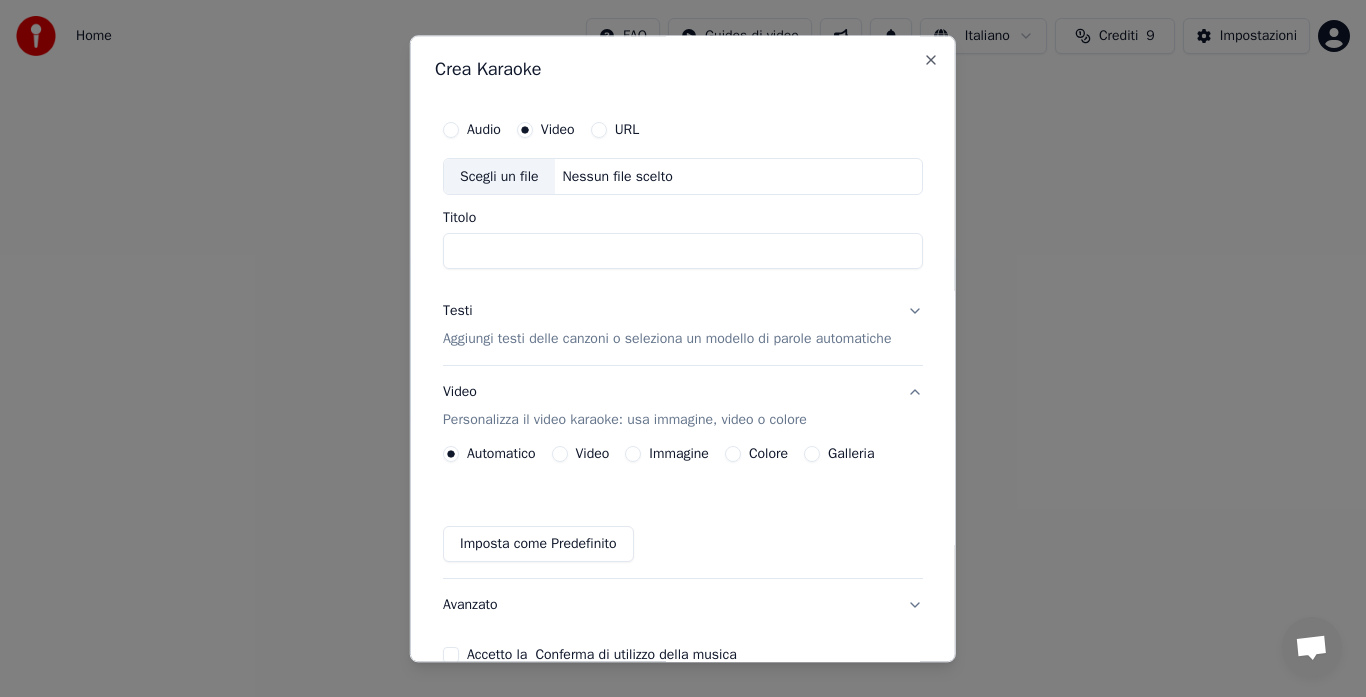 click on "Immagine" at bounding box center [679, 455] 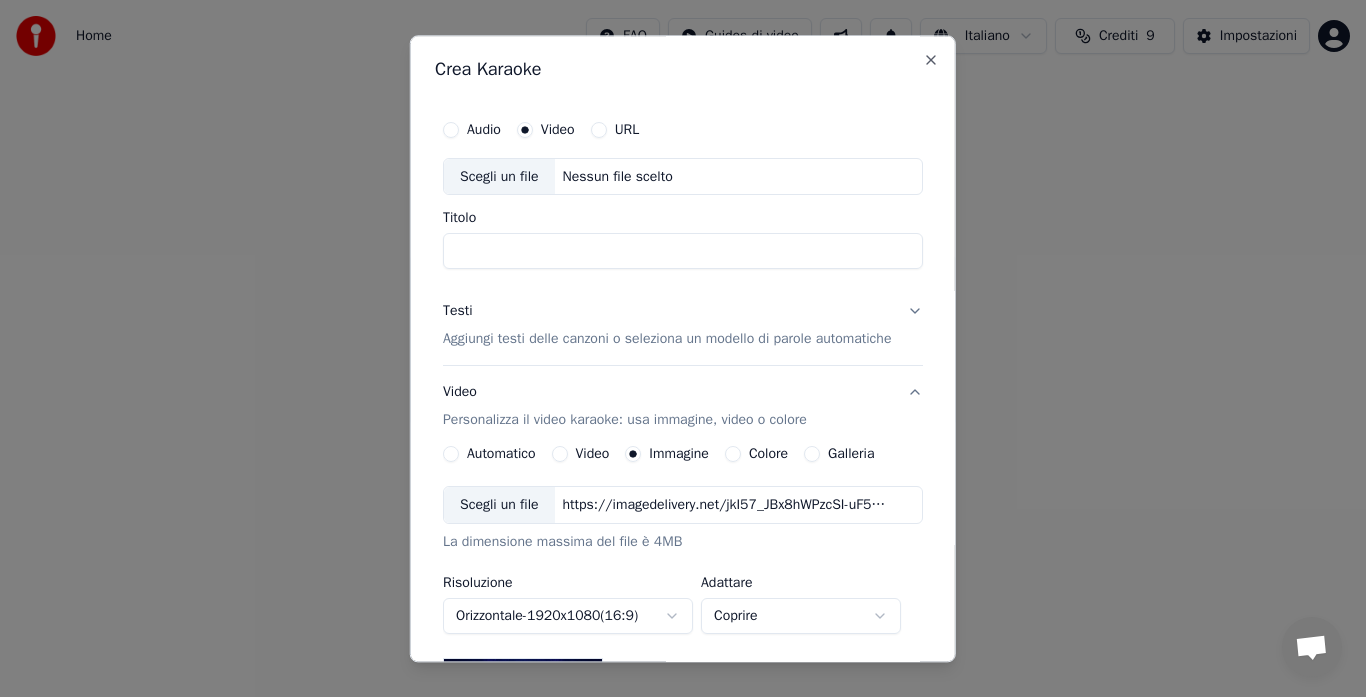 click on "Immagine" at bounding box center (679, 455) 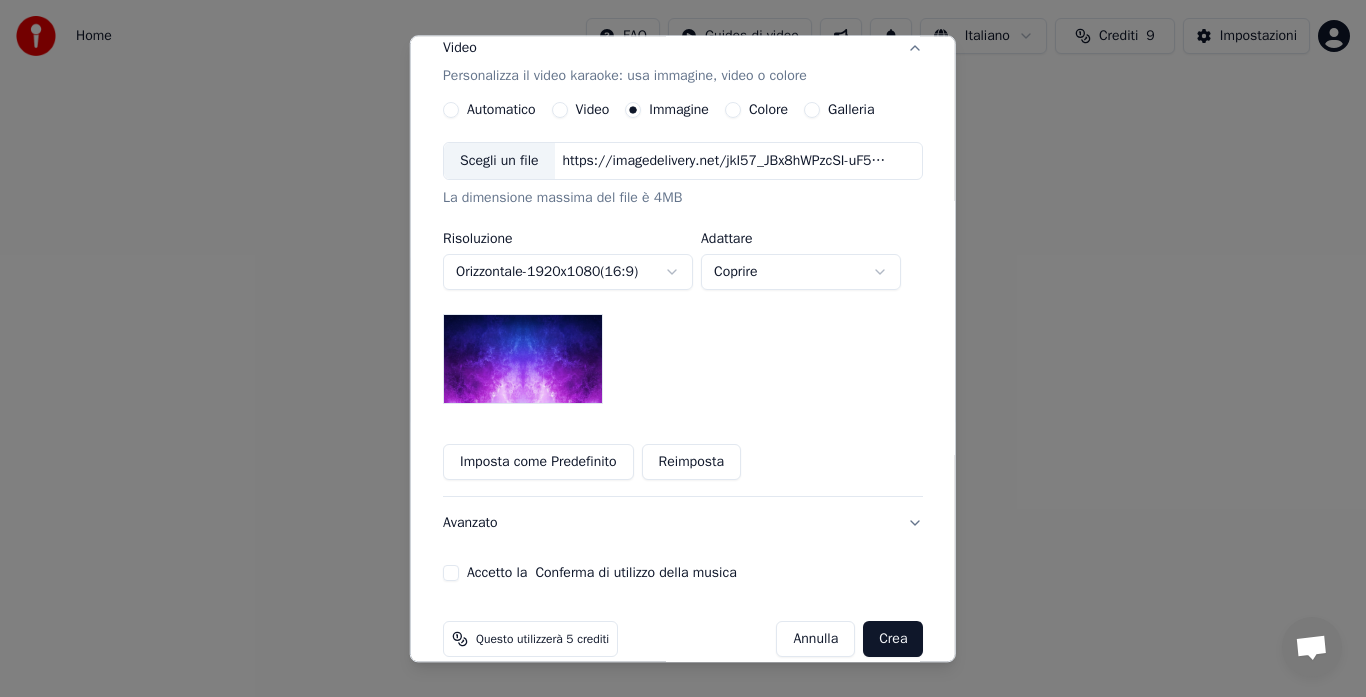 scroll, scrollTop: 352, scrollLeft: 0, axis: vertical 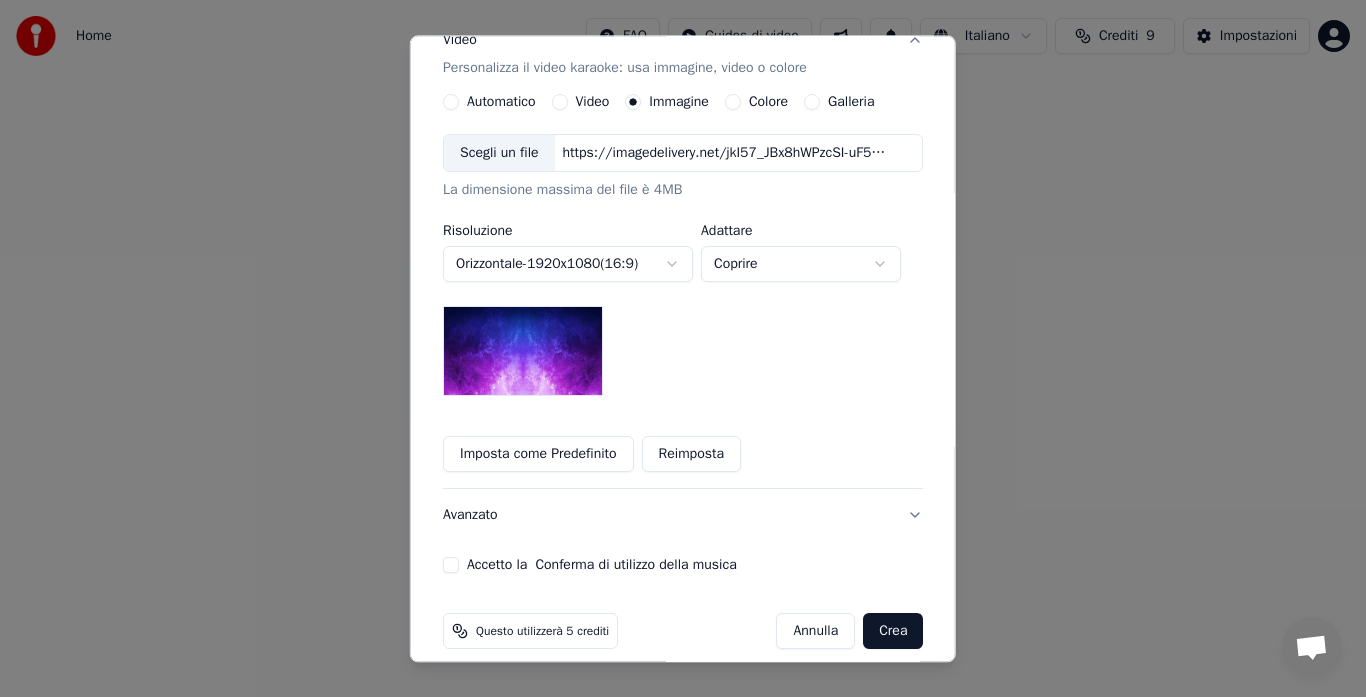 click on "Reimposta" at bounding box center [690, 455] 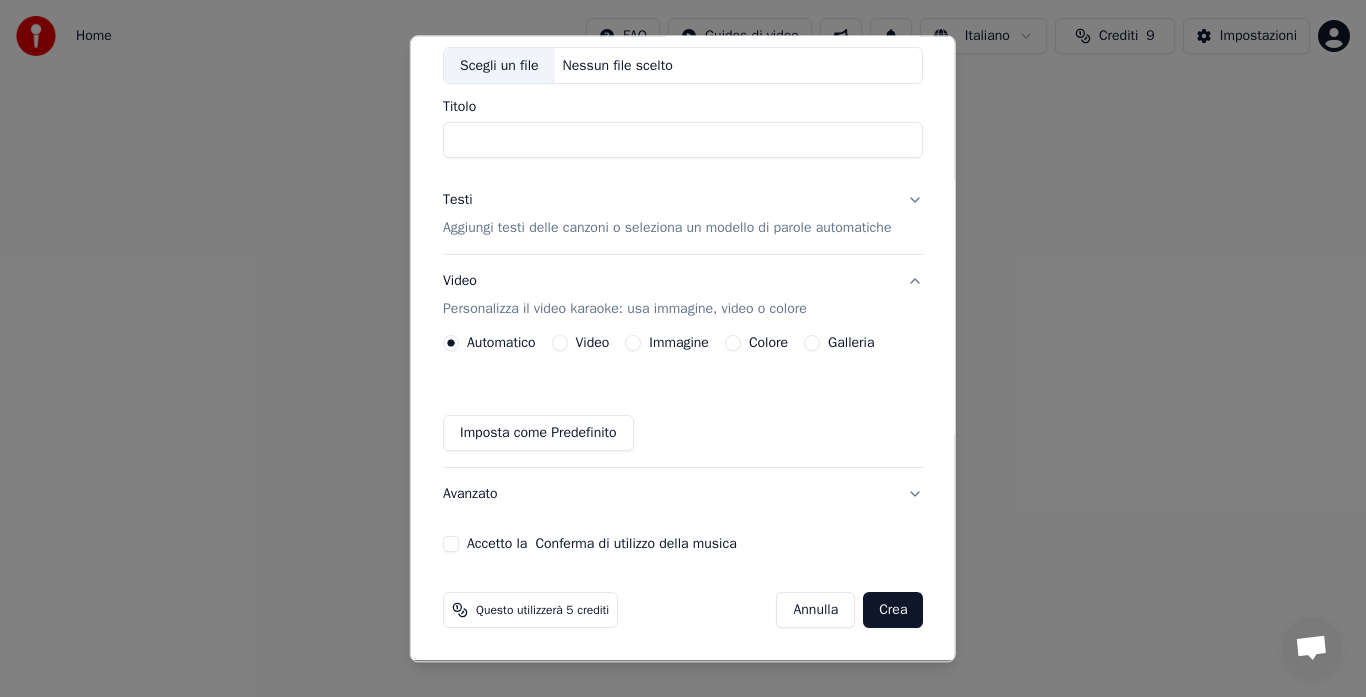 click on "Immagine" at bounding box center (667, 344) 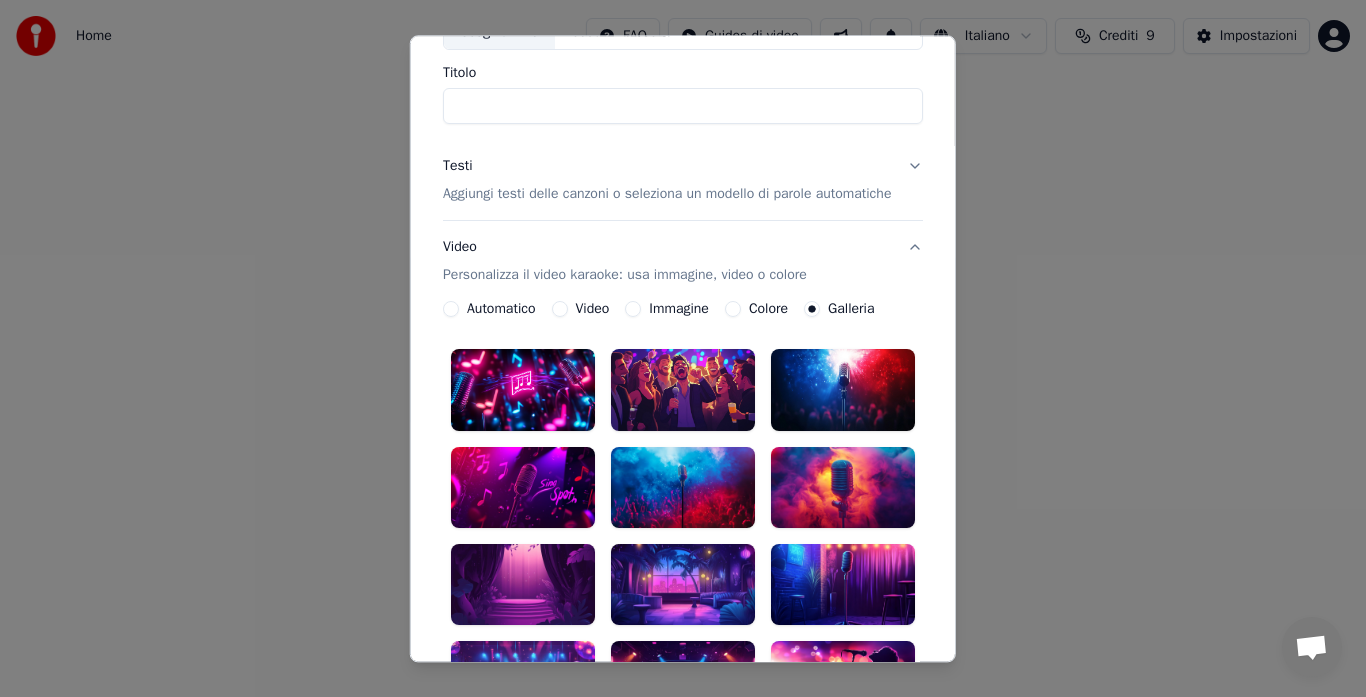 scroll, scrollTop: 136, scrollLeft: 0, axis: vertical 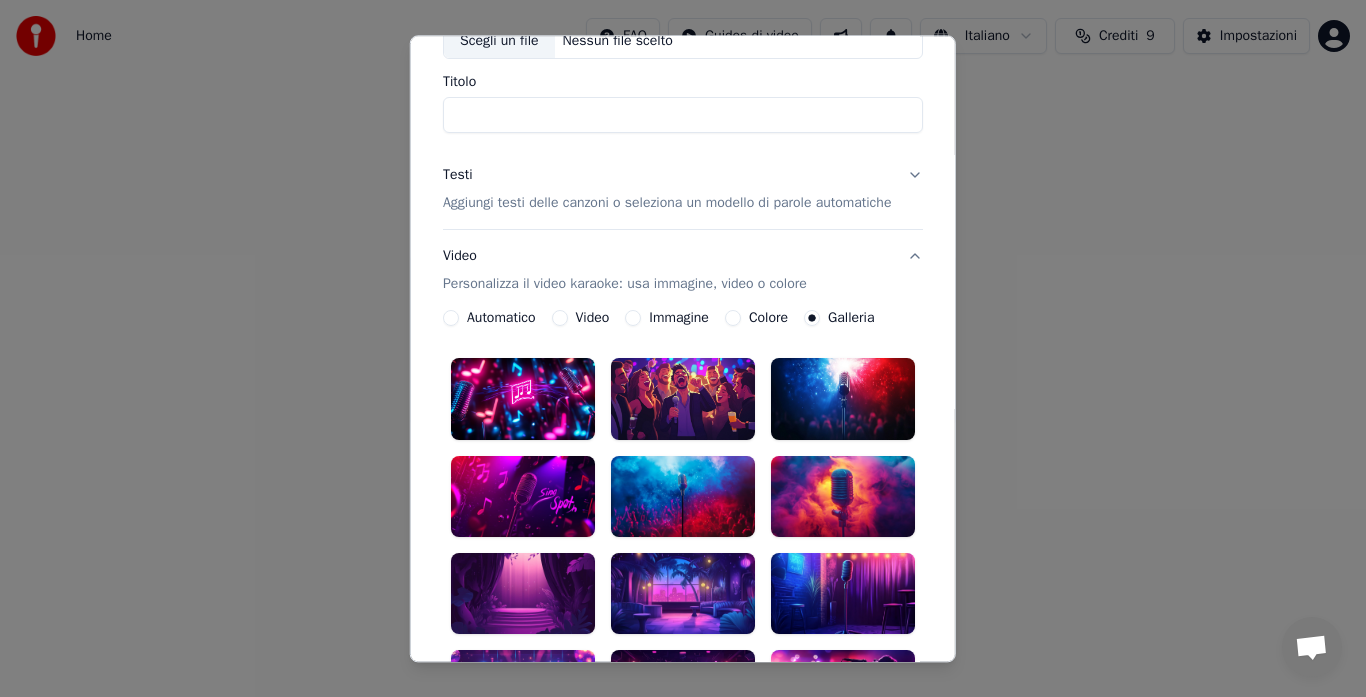 click on "Immagine" at bounding box center (633, 319) 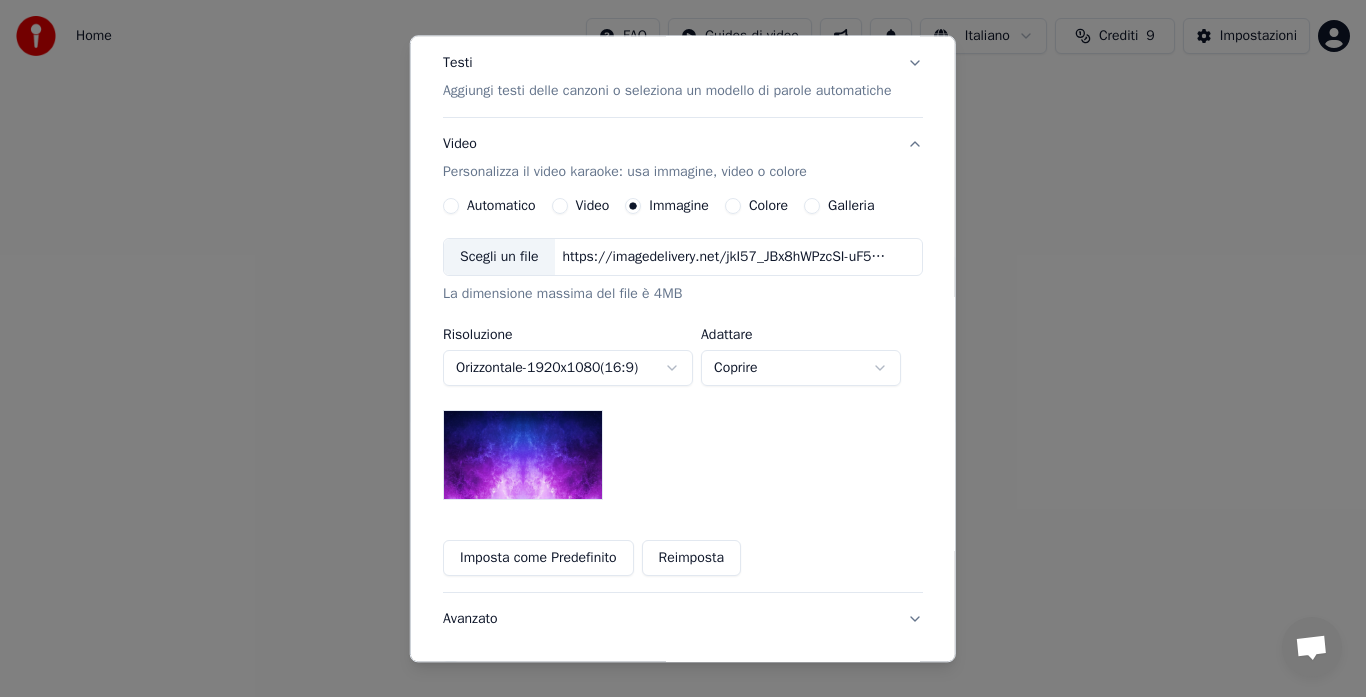 scroll, scrollTop: 247, scrollLeft: 0, axis: vertical 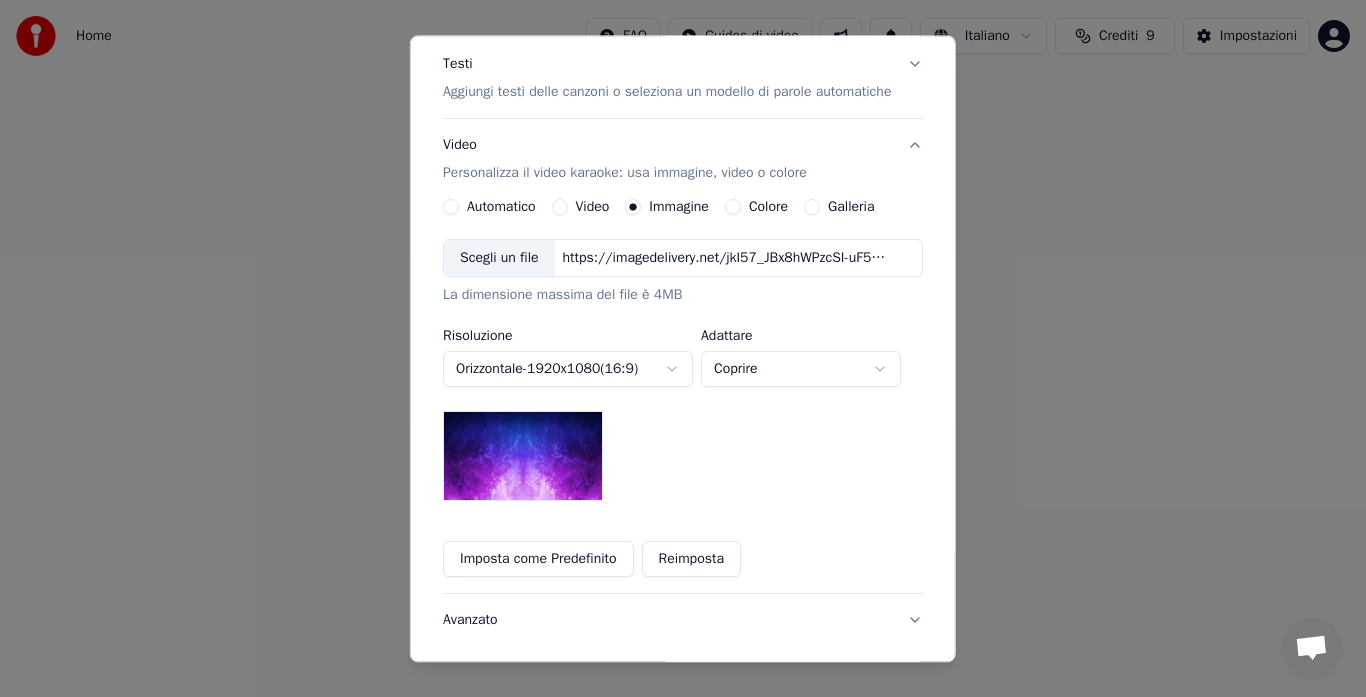 click on "https://imagedelivery.net/jkI57_JBx8hWPzcSI-uF5w/c7639807-3f76-4ea5-9112-66e75e03d200/16x9" at bounding box center [724, 259] 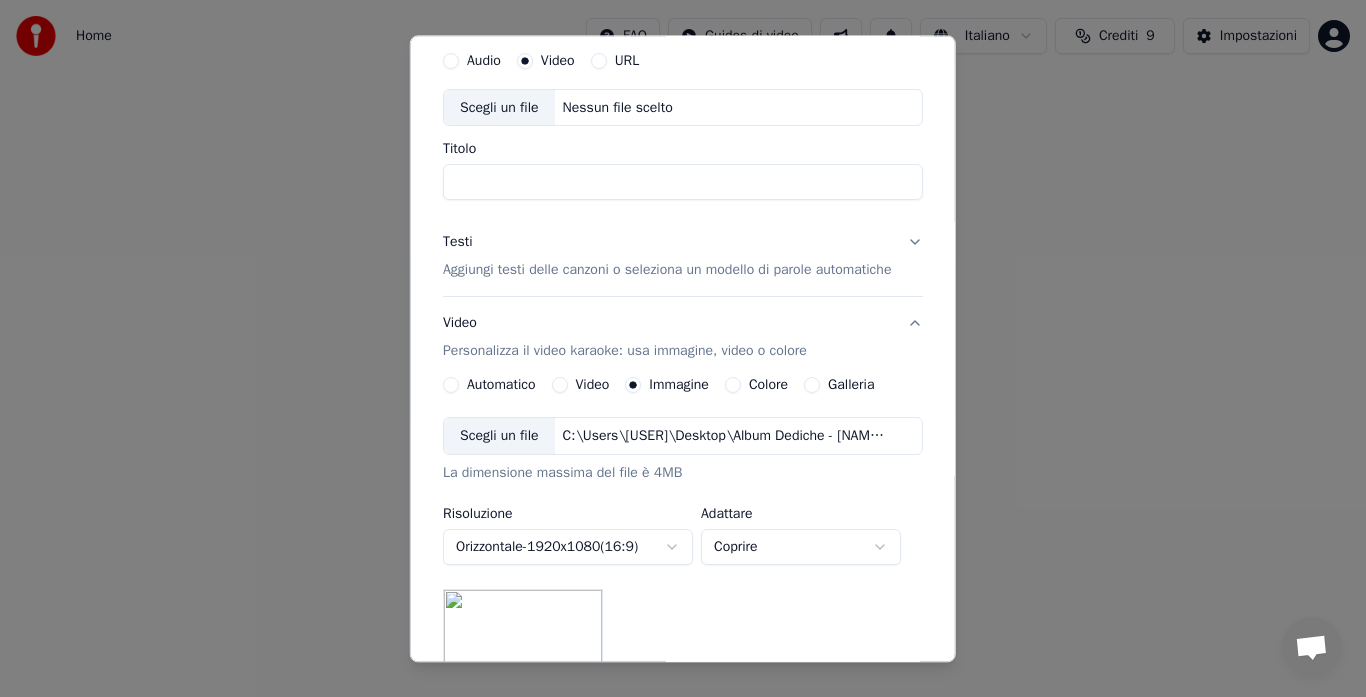 scroll, scrollTop: 0, scrollLeft: 0, axis: both 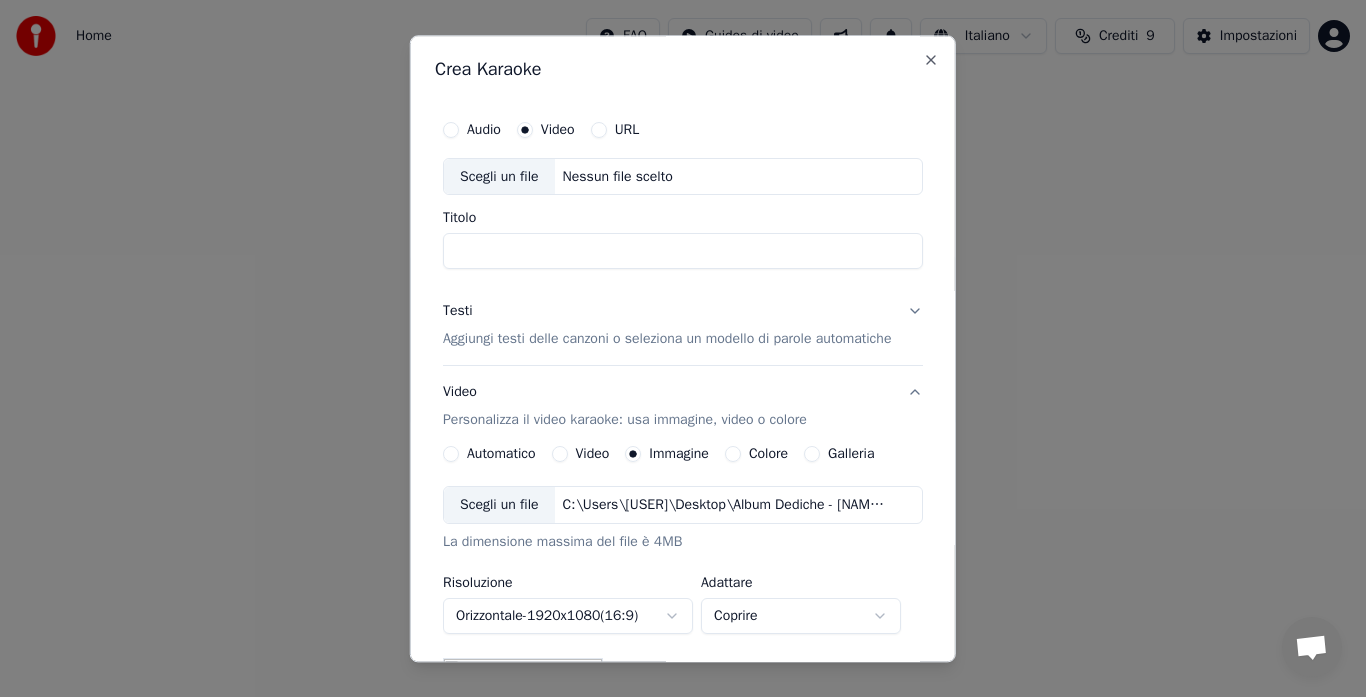 click on "Scegli un file" at bounding box center [499, 177] 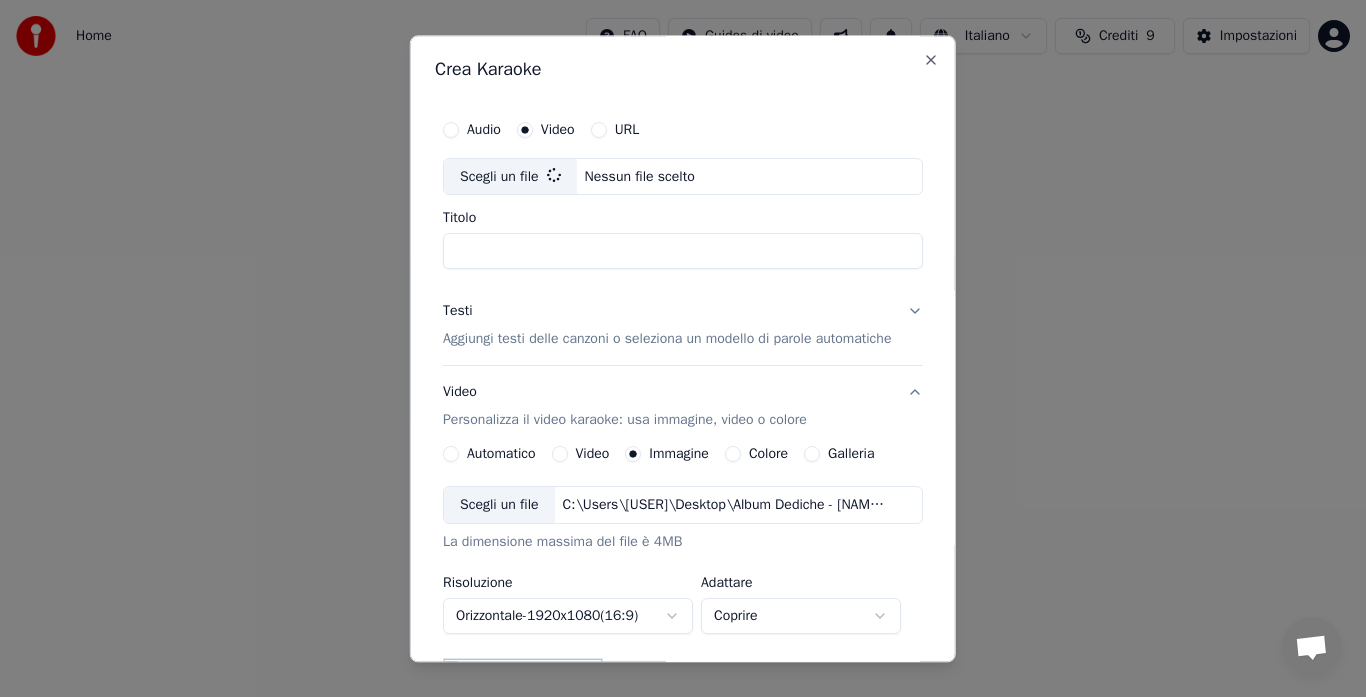 type on "**********" 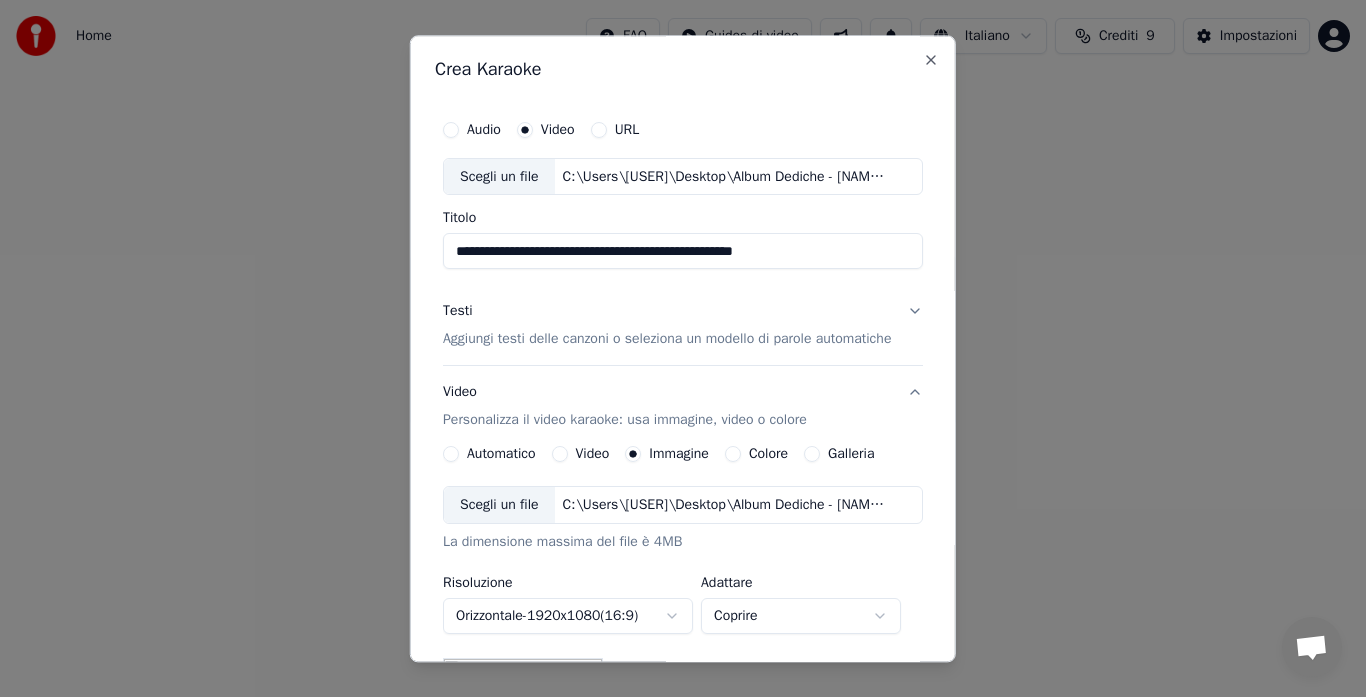 click on "Audio" at bounding box center (472, 130) 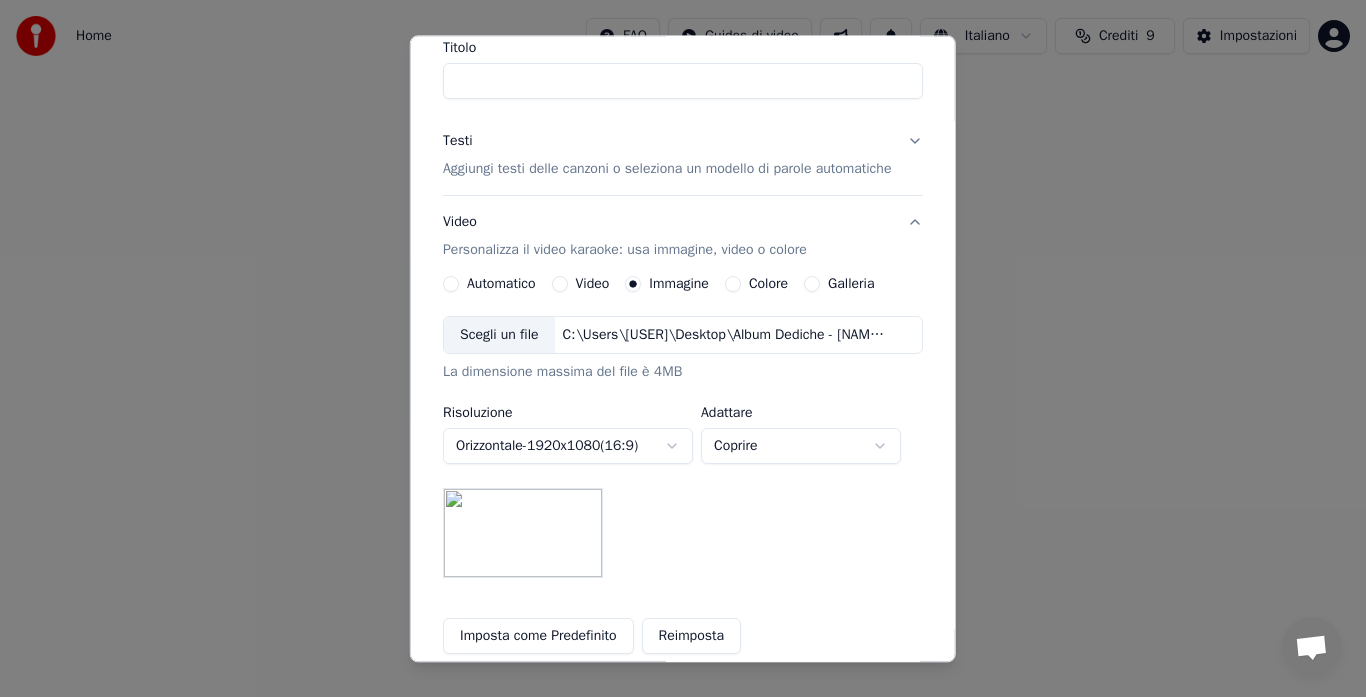 scroll, scrollTop: 0, scrollLeft: 0, axis: both 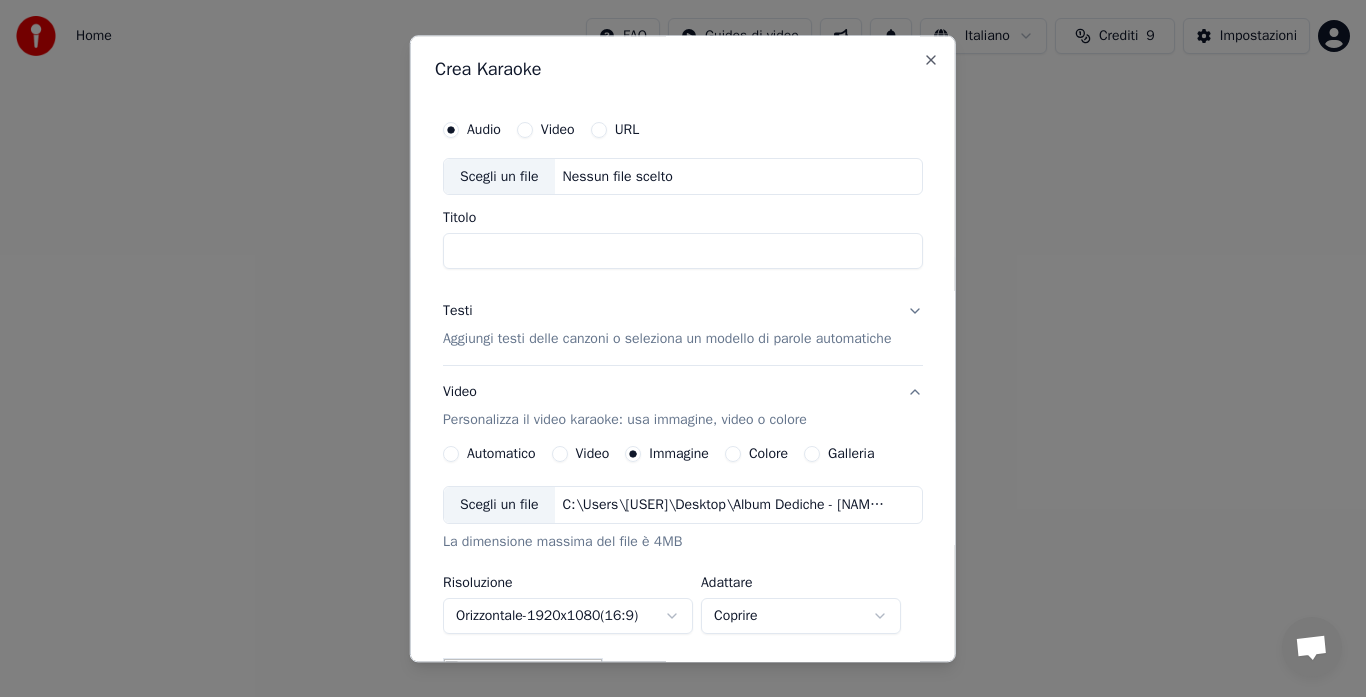 click on "Nessun file scelto" at bounding box center [617, 177] 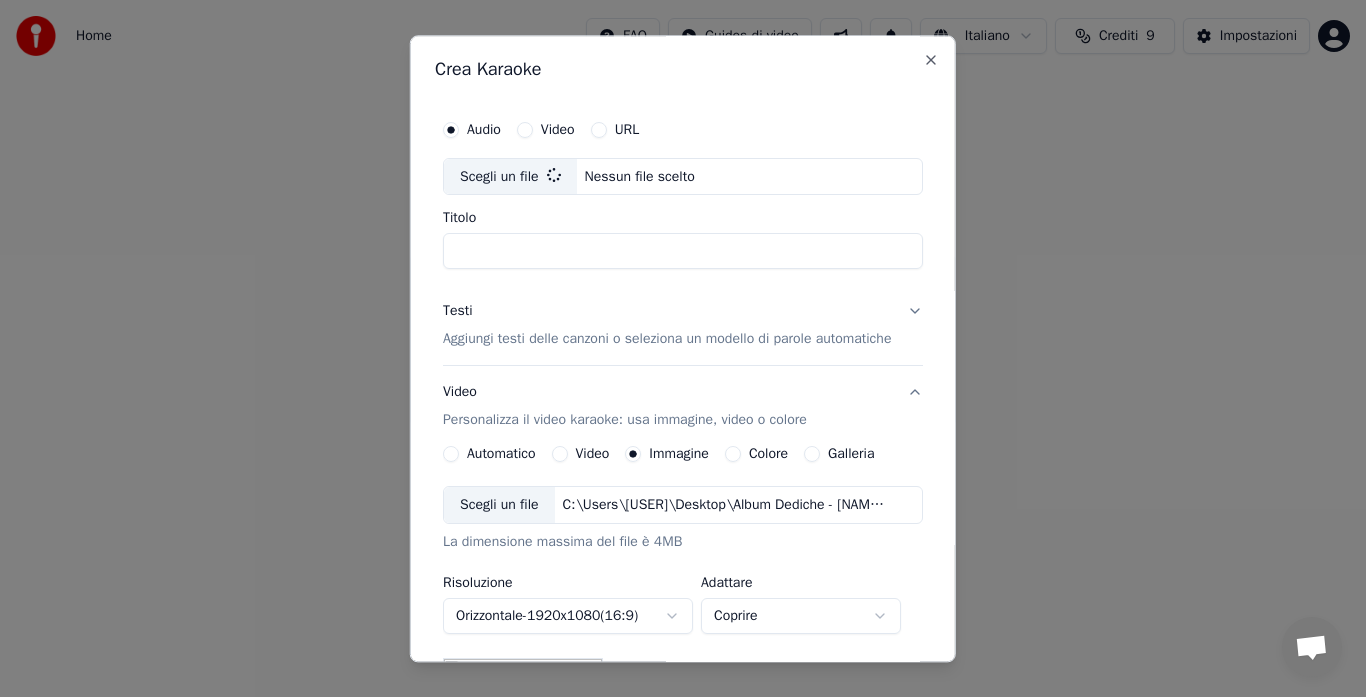type on "**********" 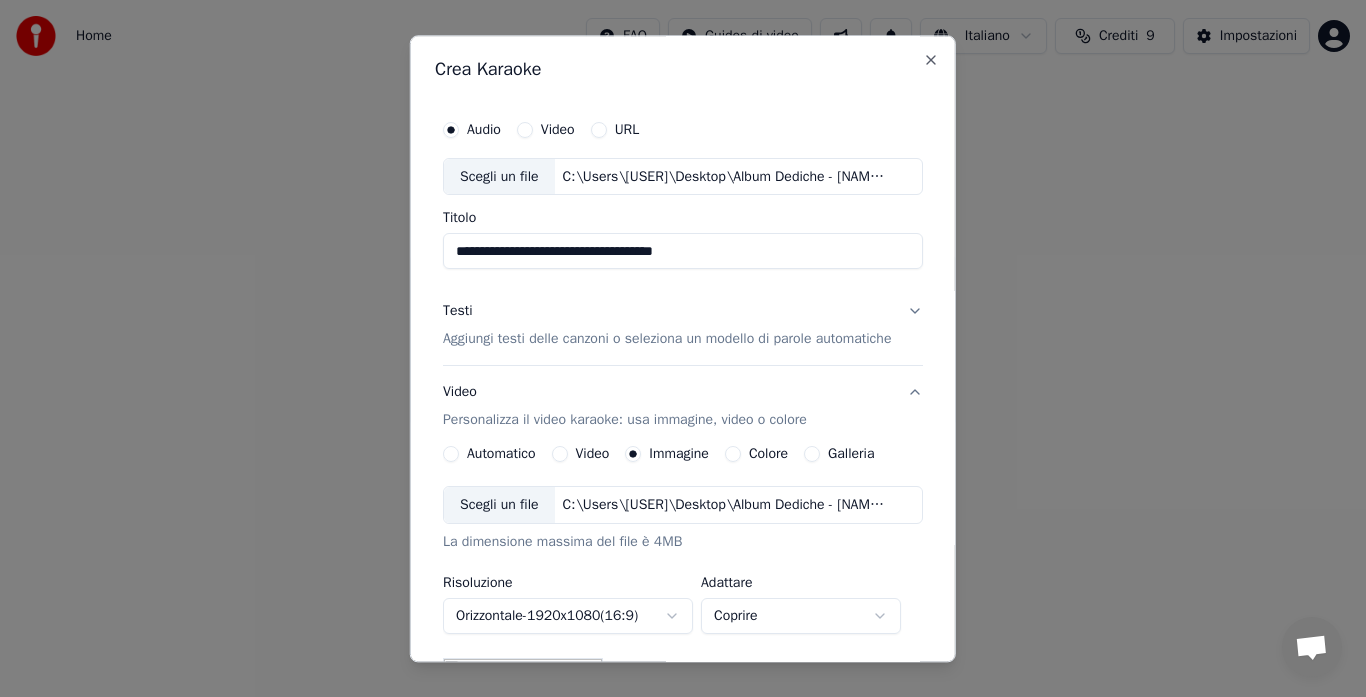 click on "Aggiungi testi delle canzoni o seleziona un modello di parole automatiche" at bounding box center [667, 340] 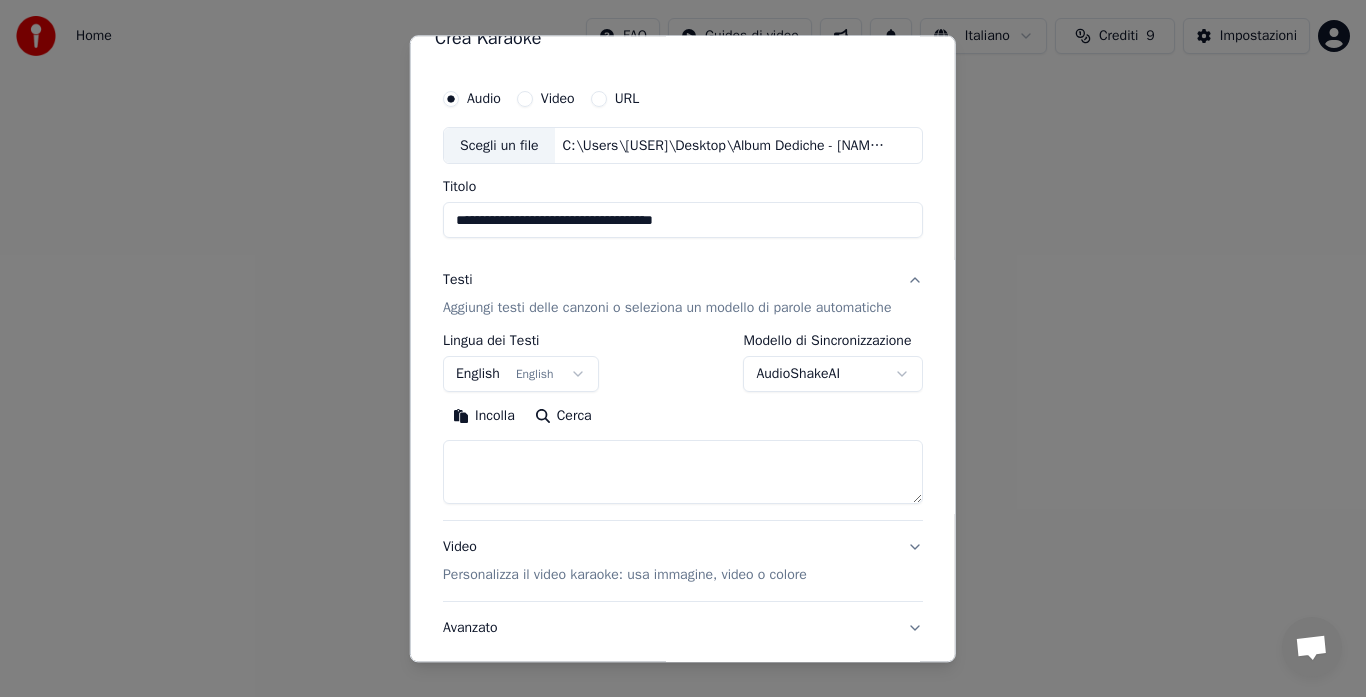 scroll, scrollTop: 32, scrollLeft: 0, axis: vertical 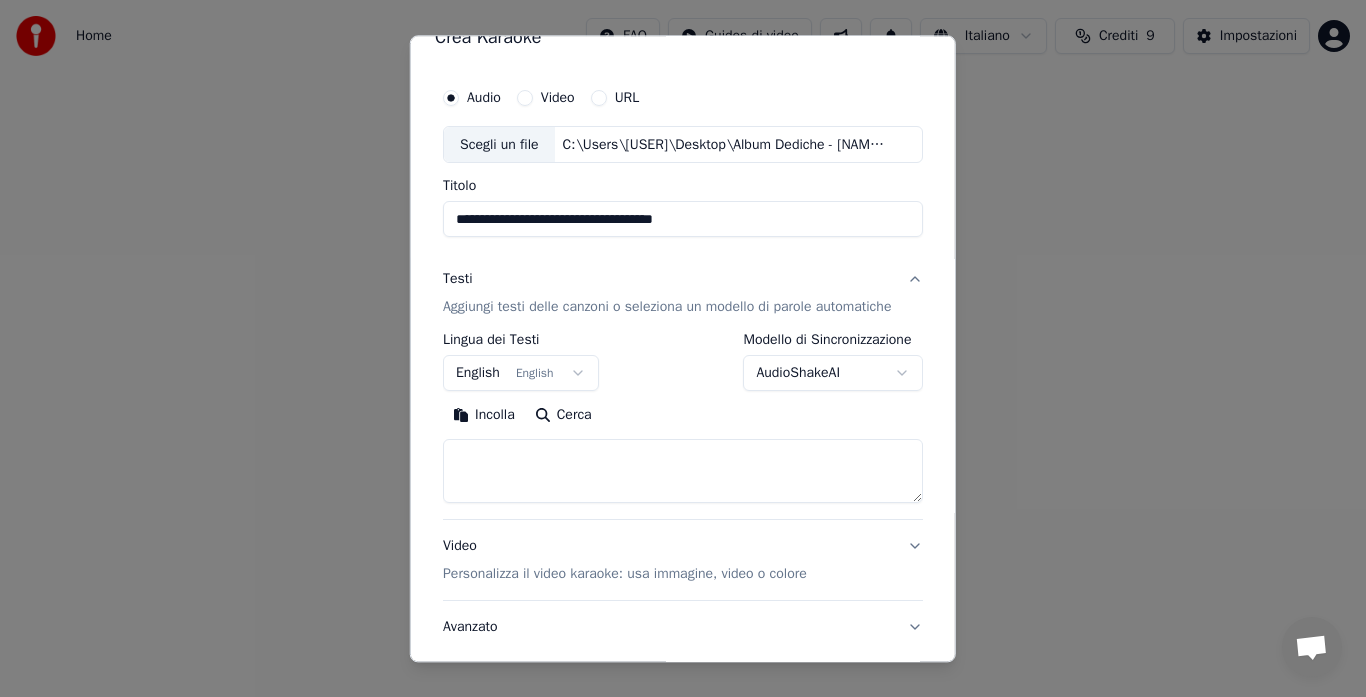 click on "English English" at bounding box center [521, 374] 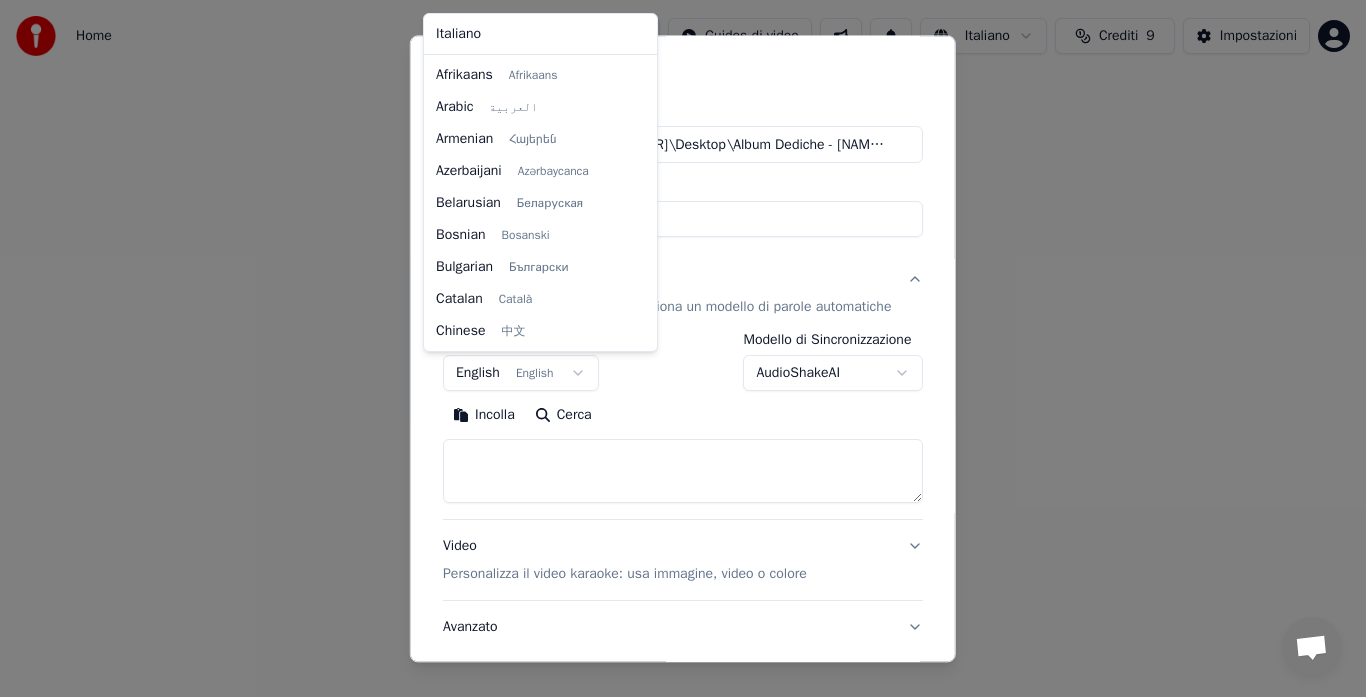 scroll, scrollTop: 160, scrollLeft: 0, axis: vertical 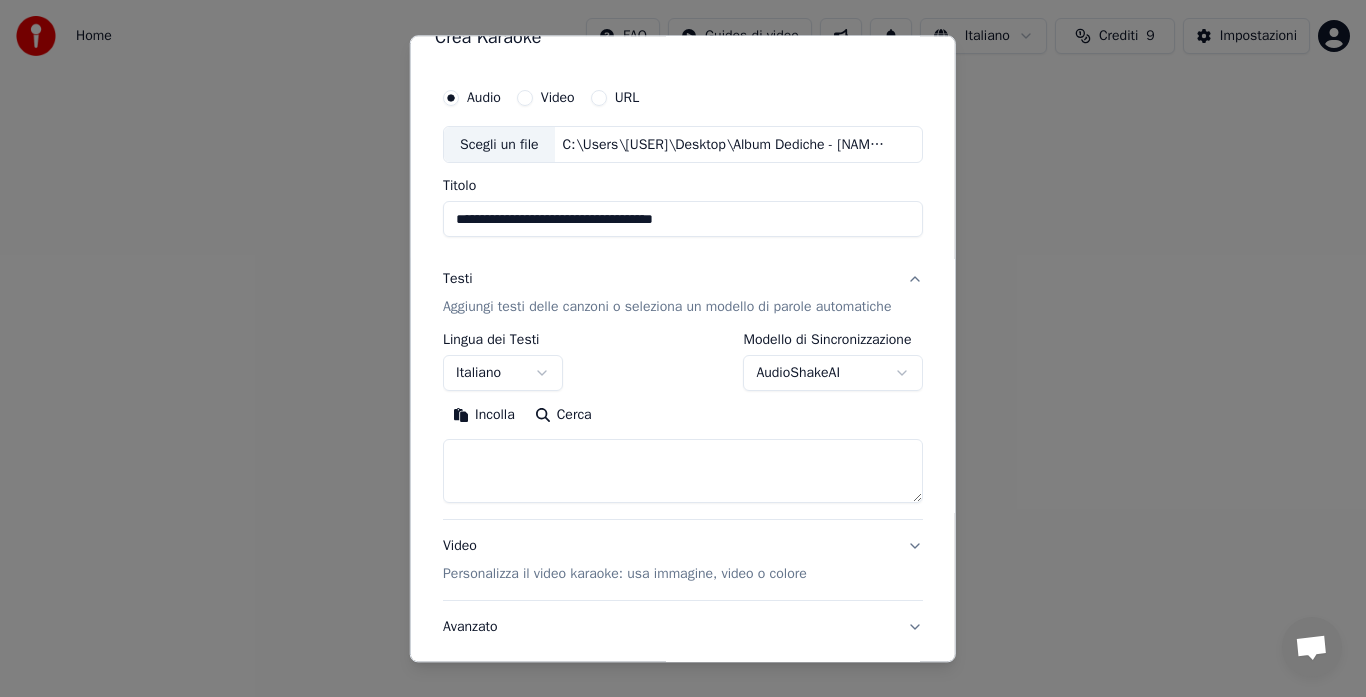 click at bounding box center [683, 472] 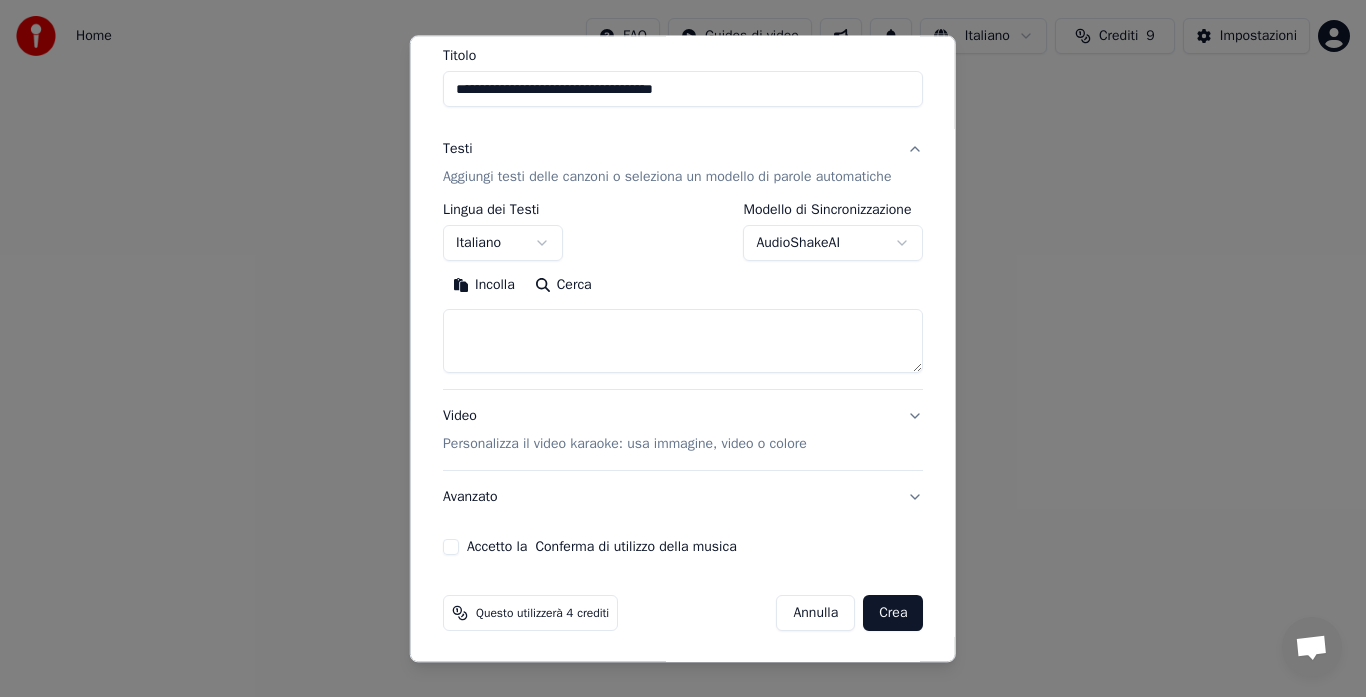 scroll, scrollTop: 164, scrollLeft: 0, axis: vertical 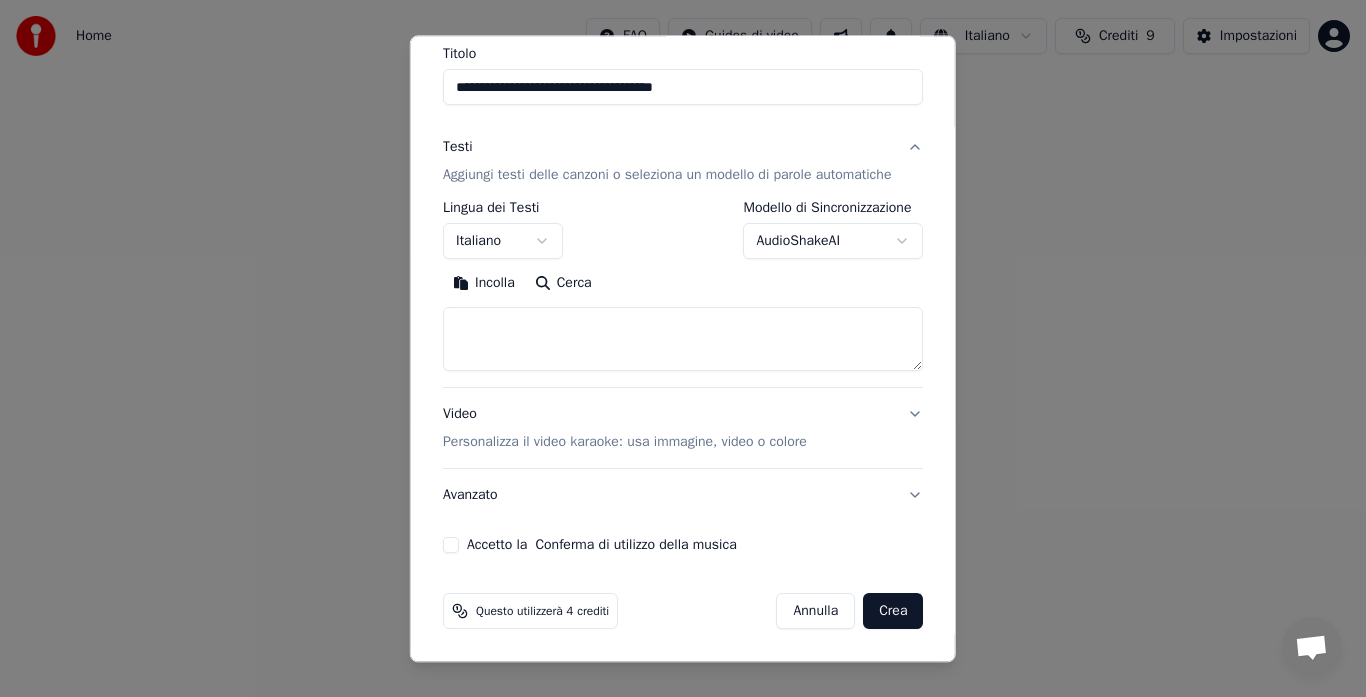 paste on "**********" 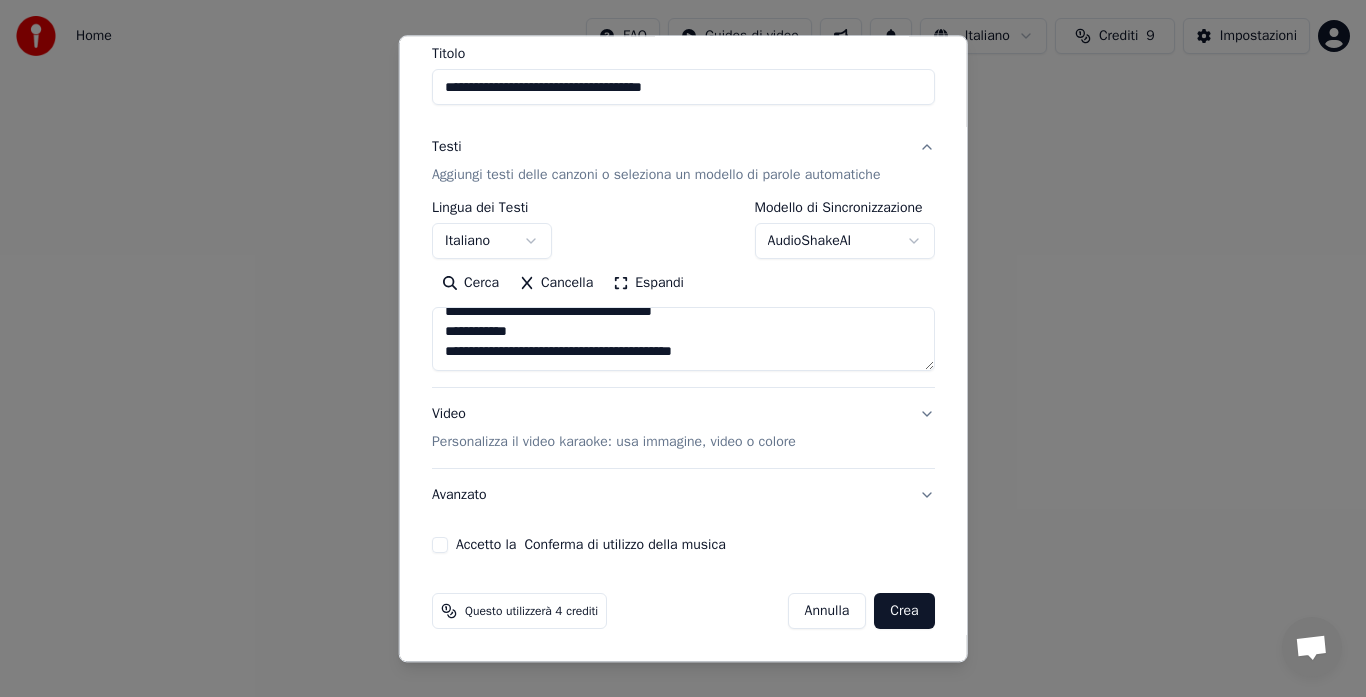 scroll, scrollTop: 605, scrollLeft: 0, axis: vertical 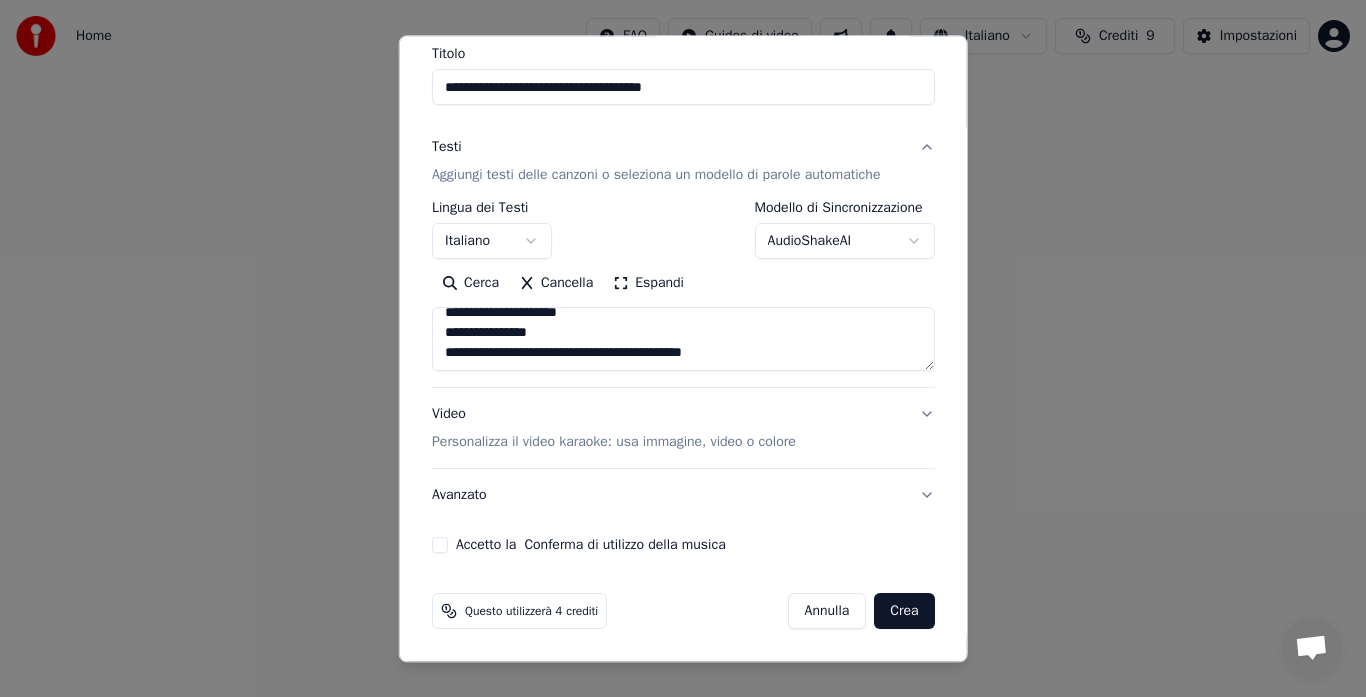 paste on "**********" 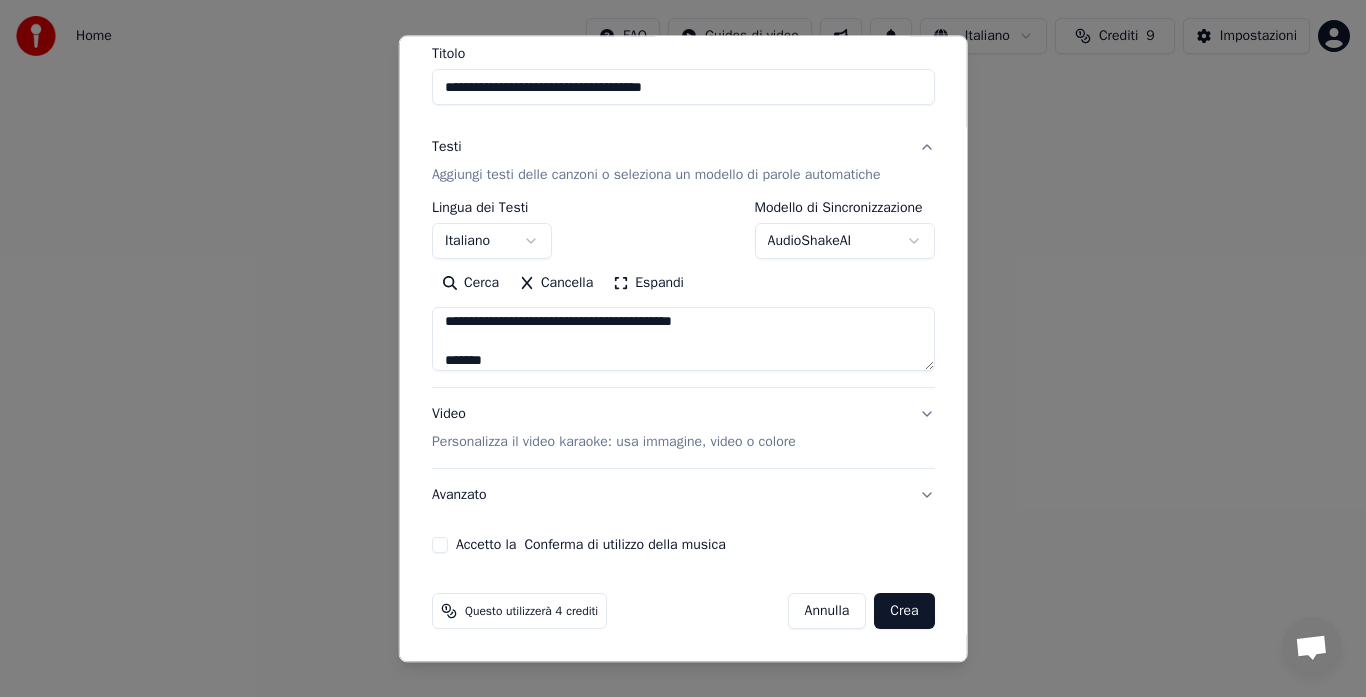 scroll, scrollTop: 1564, scrollLeft: 0, axis: vertical 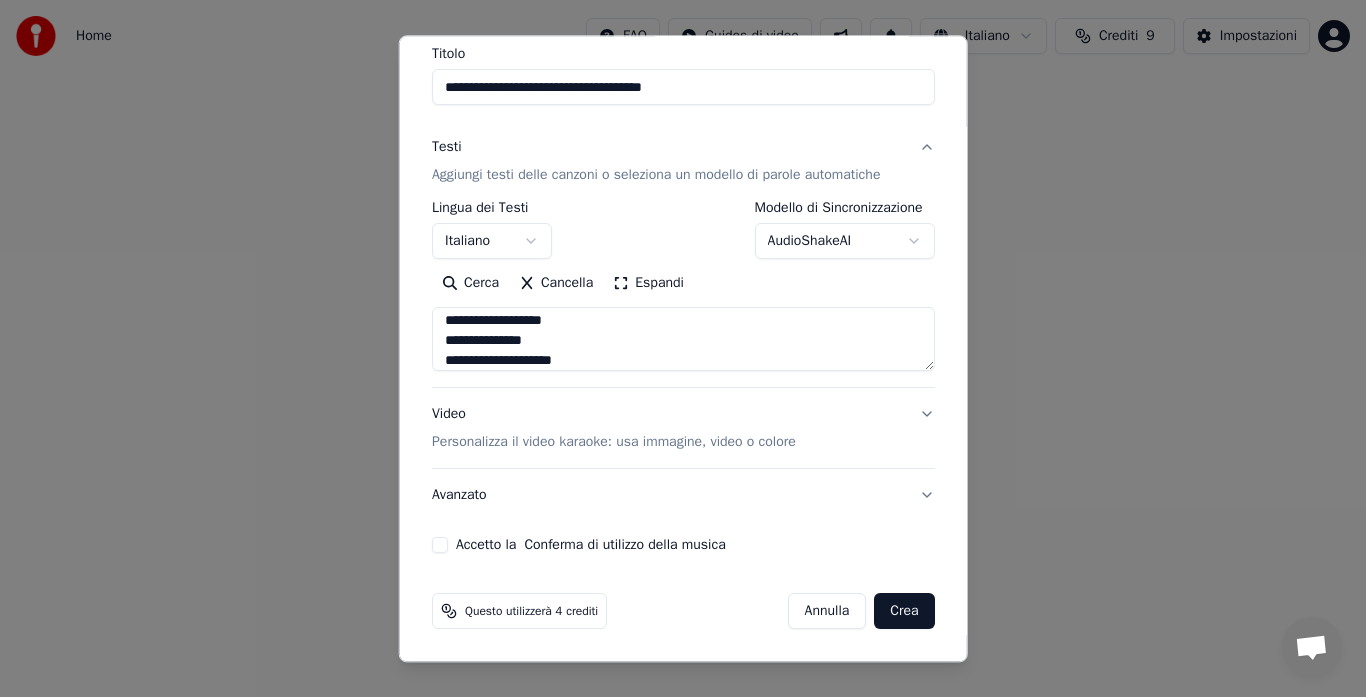 type on "**********" 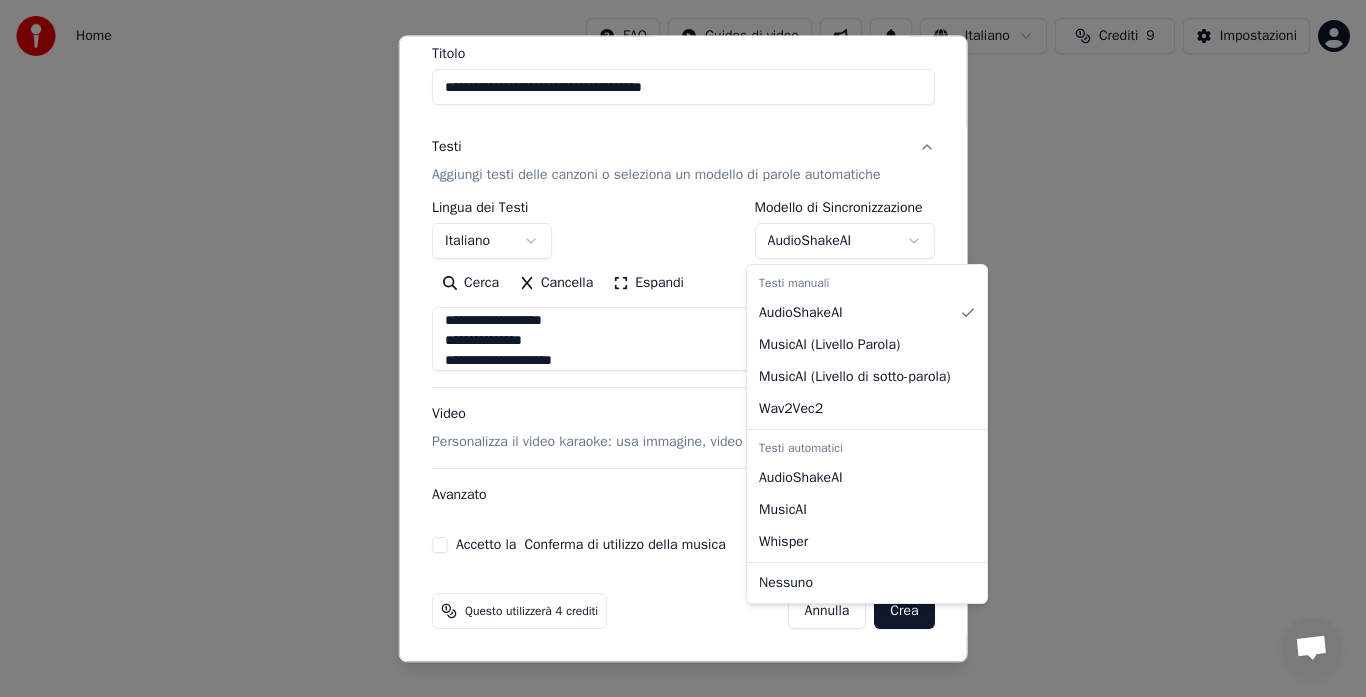 click on "**********" at bounding box center (683, 212) 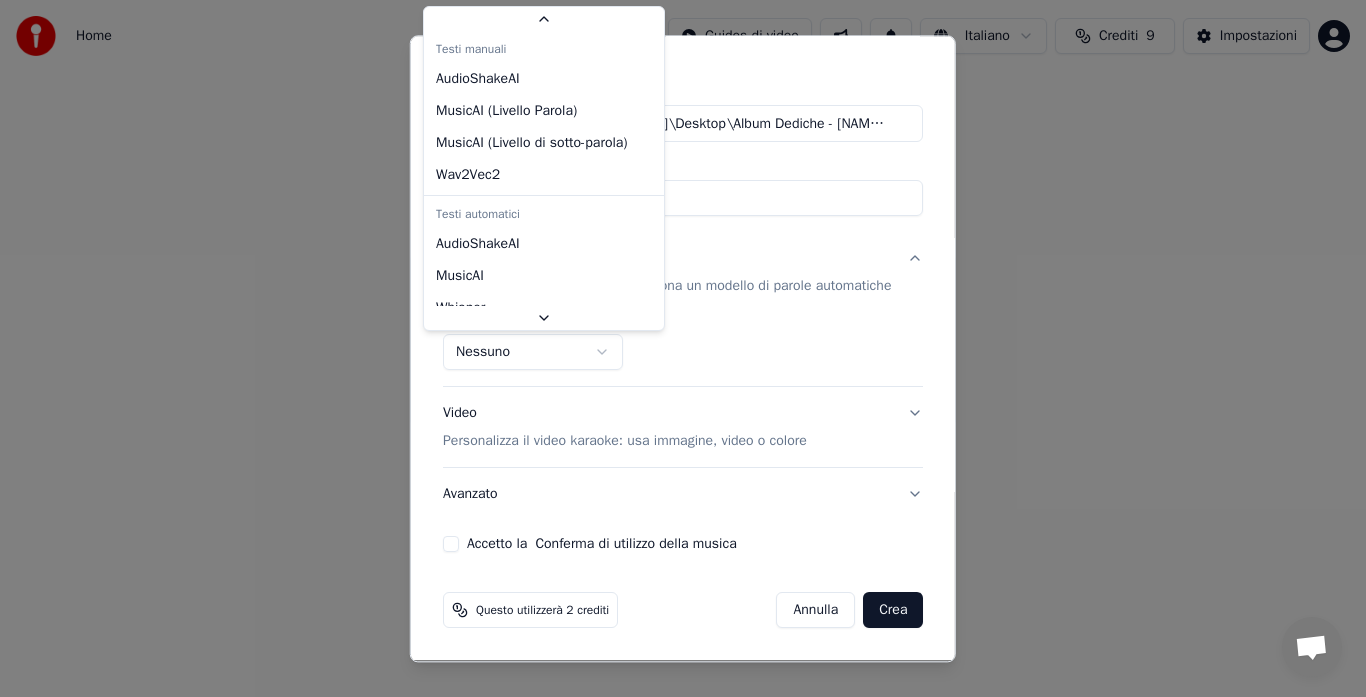 click on "**********" at bounding box center [683, 212] 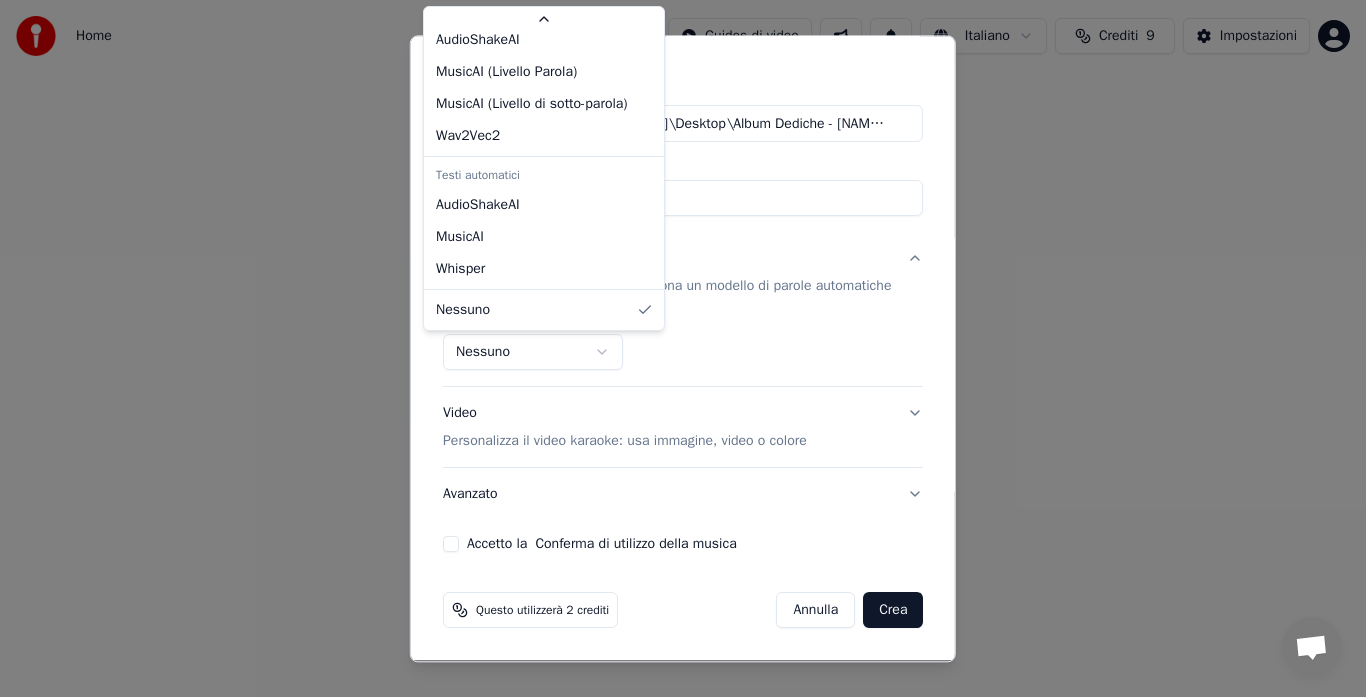 scroll, scrollTop: 39, scrollLeft: 0, axis: vertical 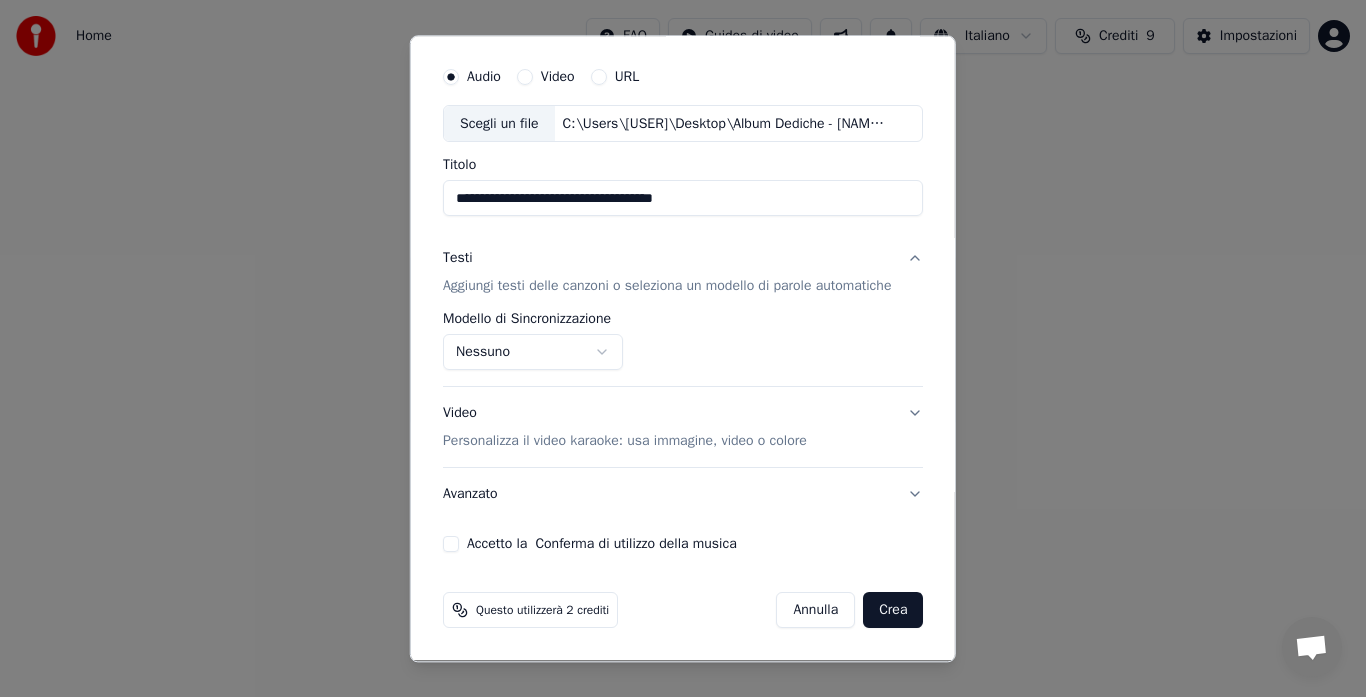 click on "**********" at bounding box center (683, 212) 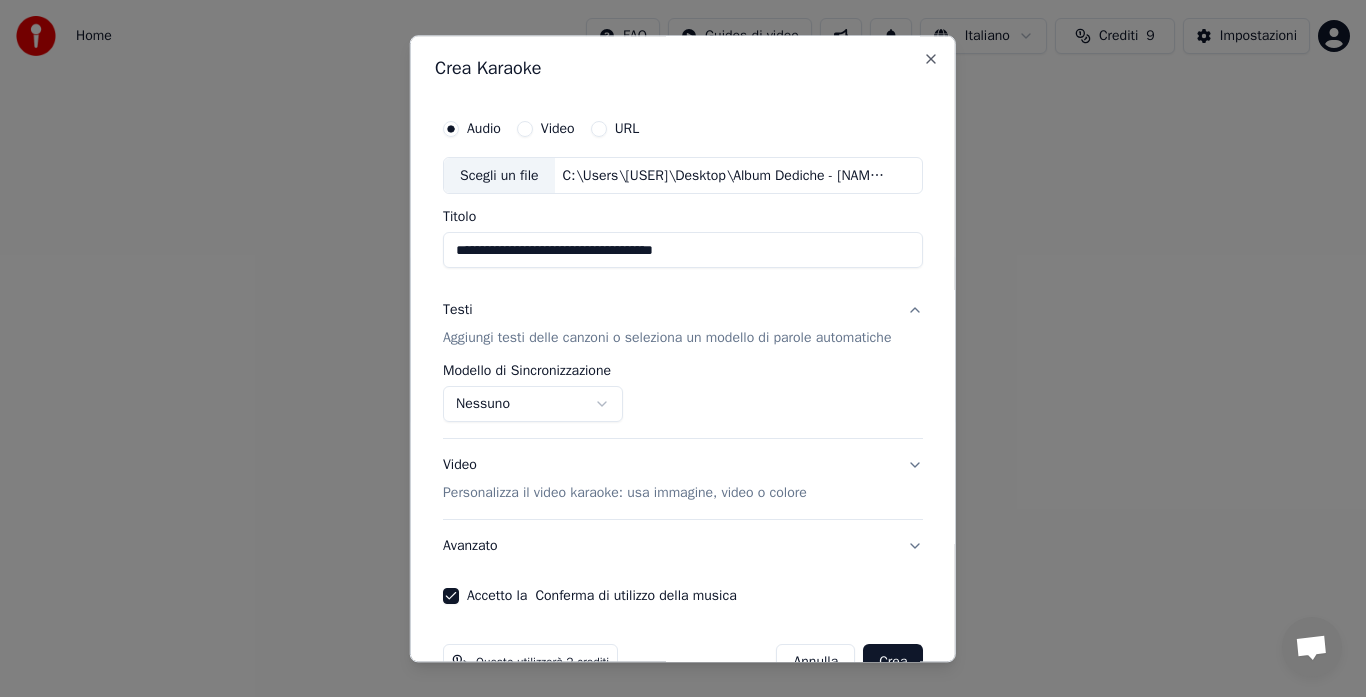 scroll, scrollTop: 0, scrollLeft: 0, axis: both 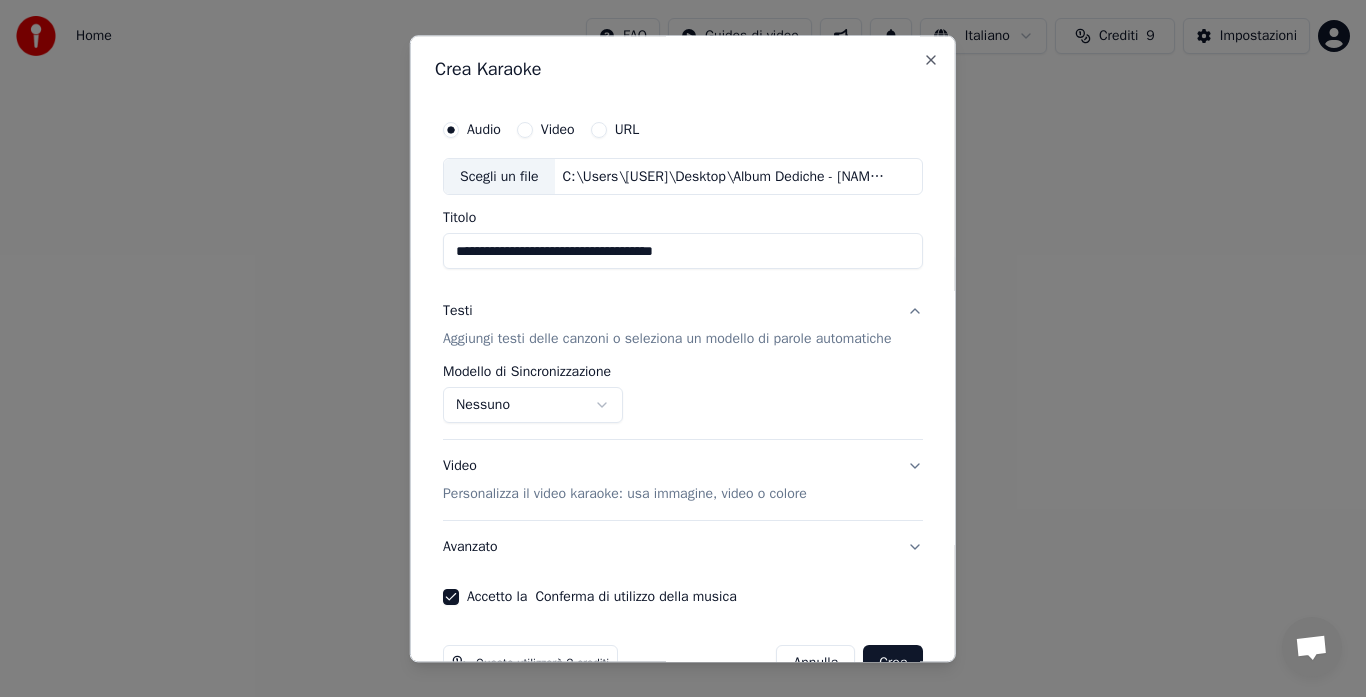 click on "Aggiungi testi delle canzoni o seleziona un modello di parole automatiche" at bounding box center (667, 340) 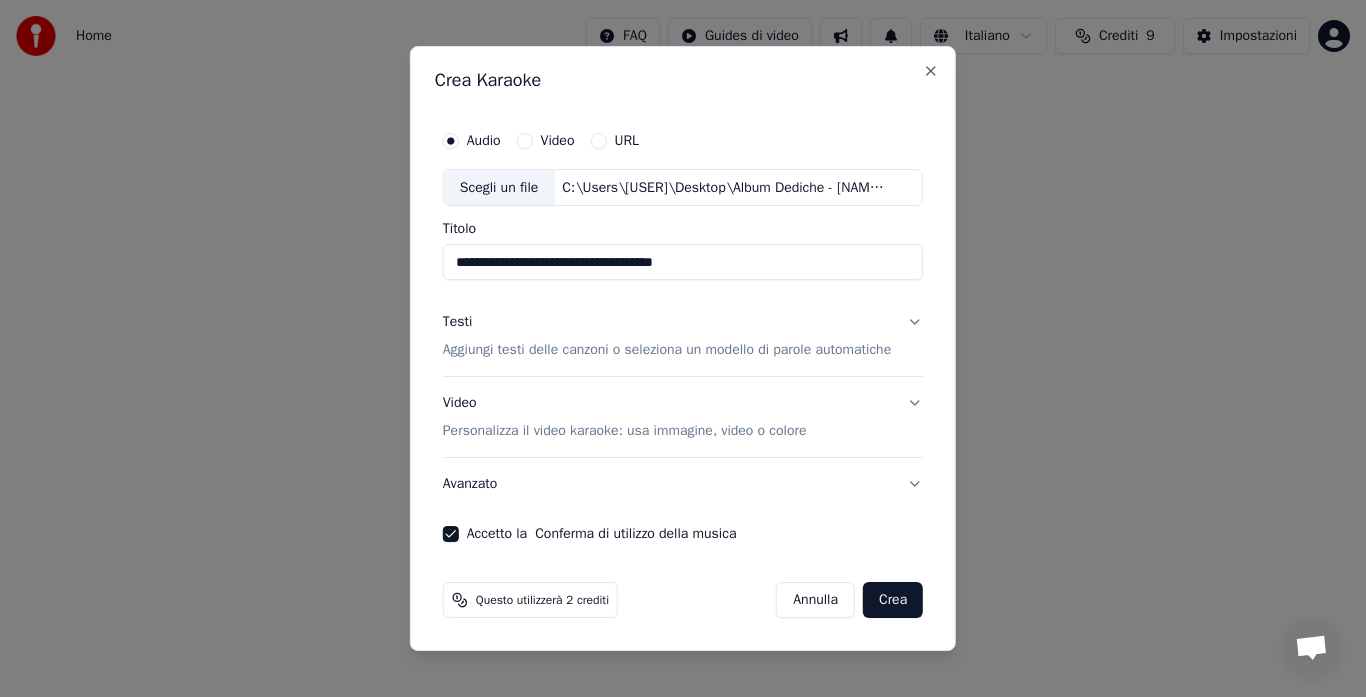 click on "Aggiungi testi delle canzoni o seleziona un modello di parole automatiche" at bounding box center (667, 351) 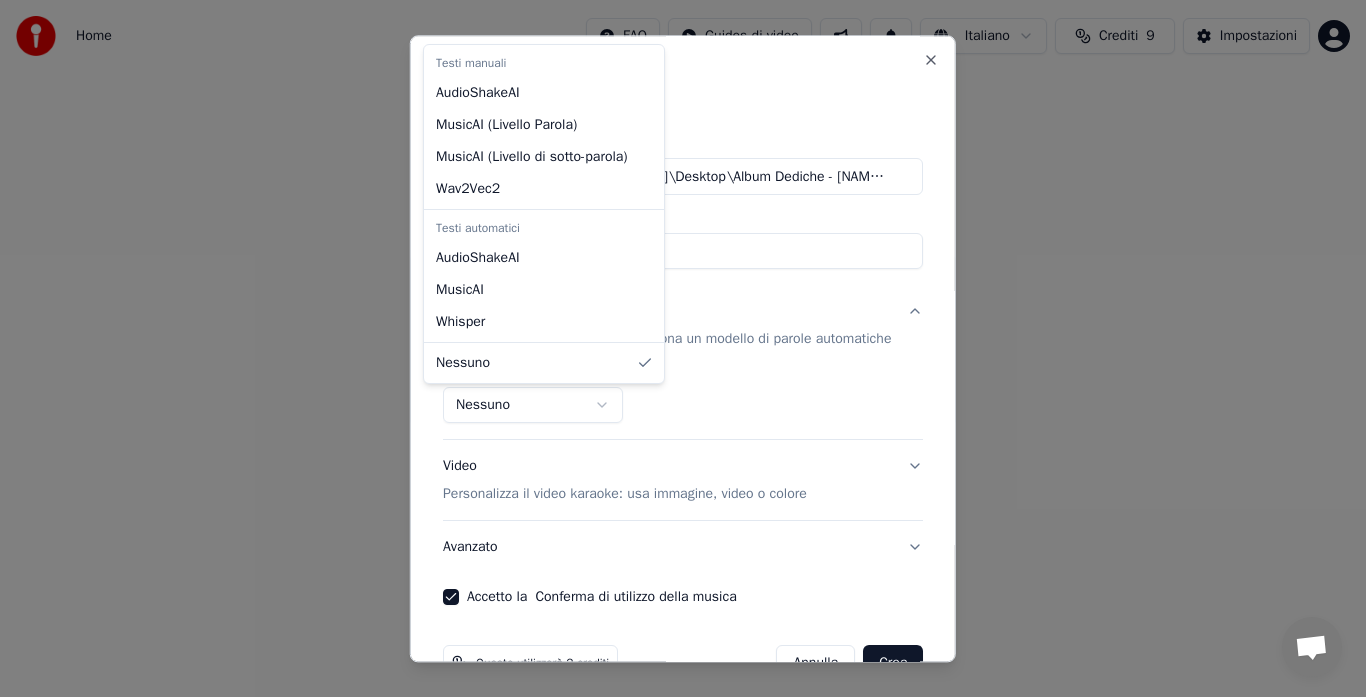 click on "**********" at bounding box center (683, 212) 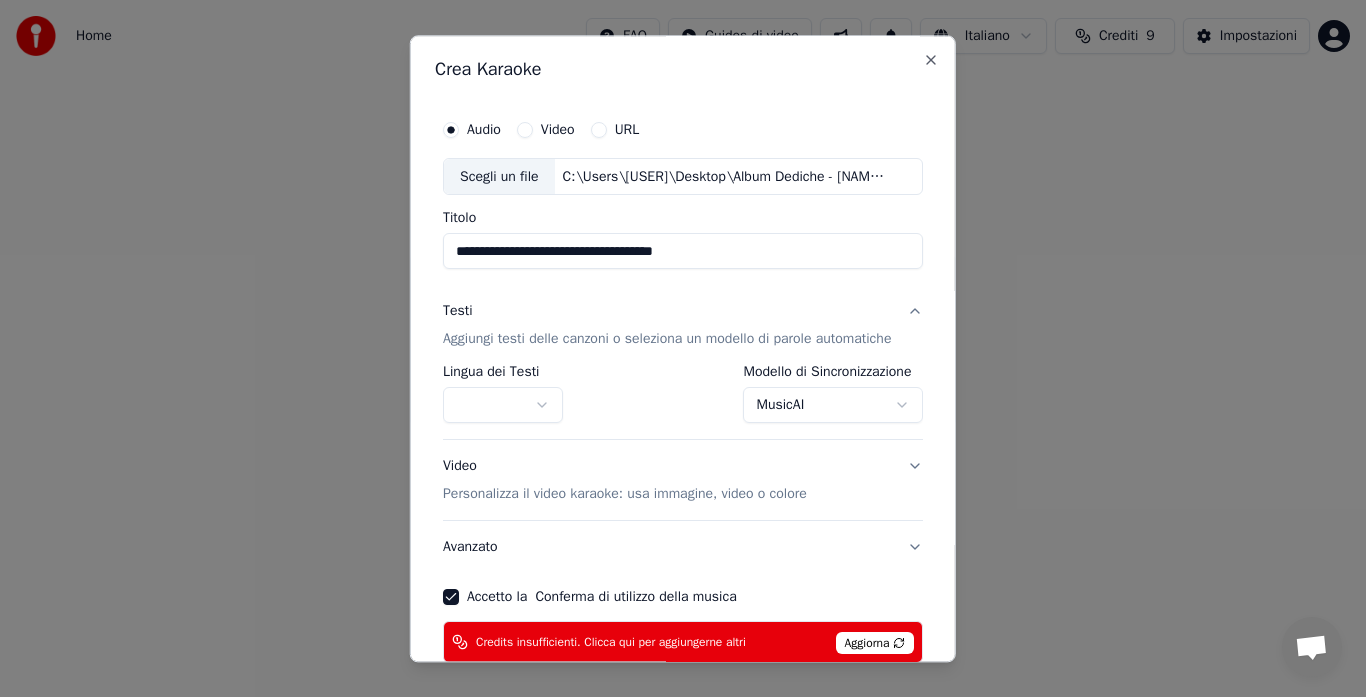 click on "Aggiorna" at bounding box center [874, 644] 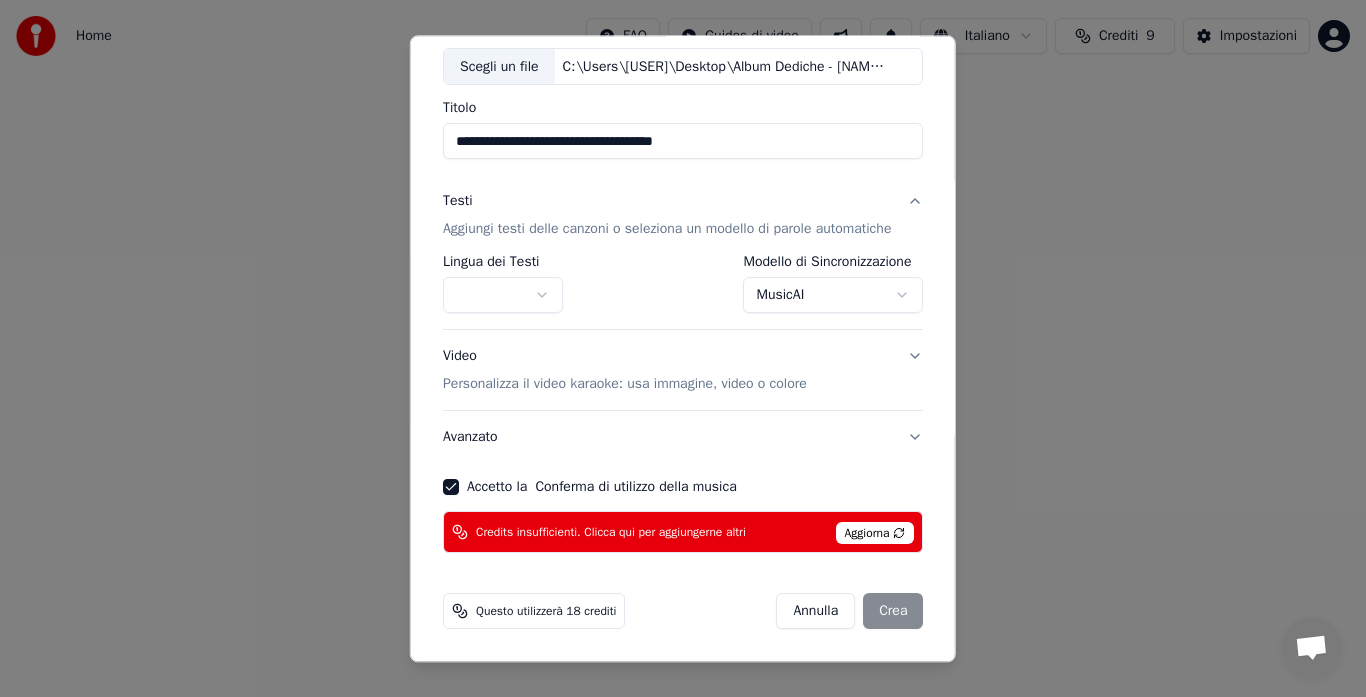 click on "Aggiorna" at bounding box center [874, 533] 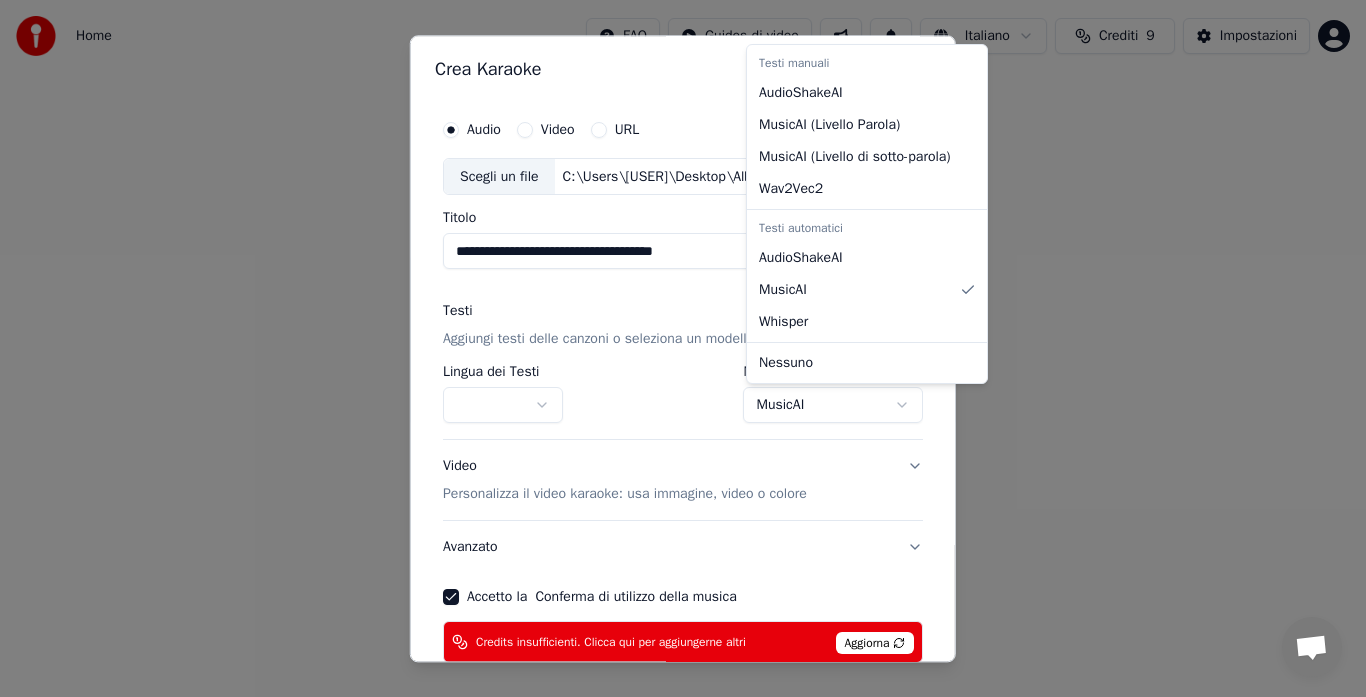 click on "**********" at bounding box center (683, 212) 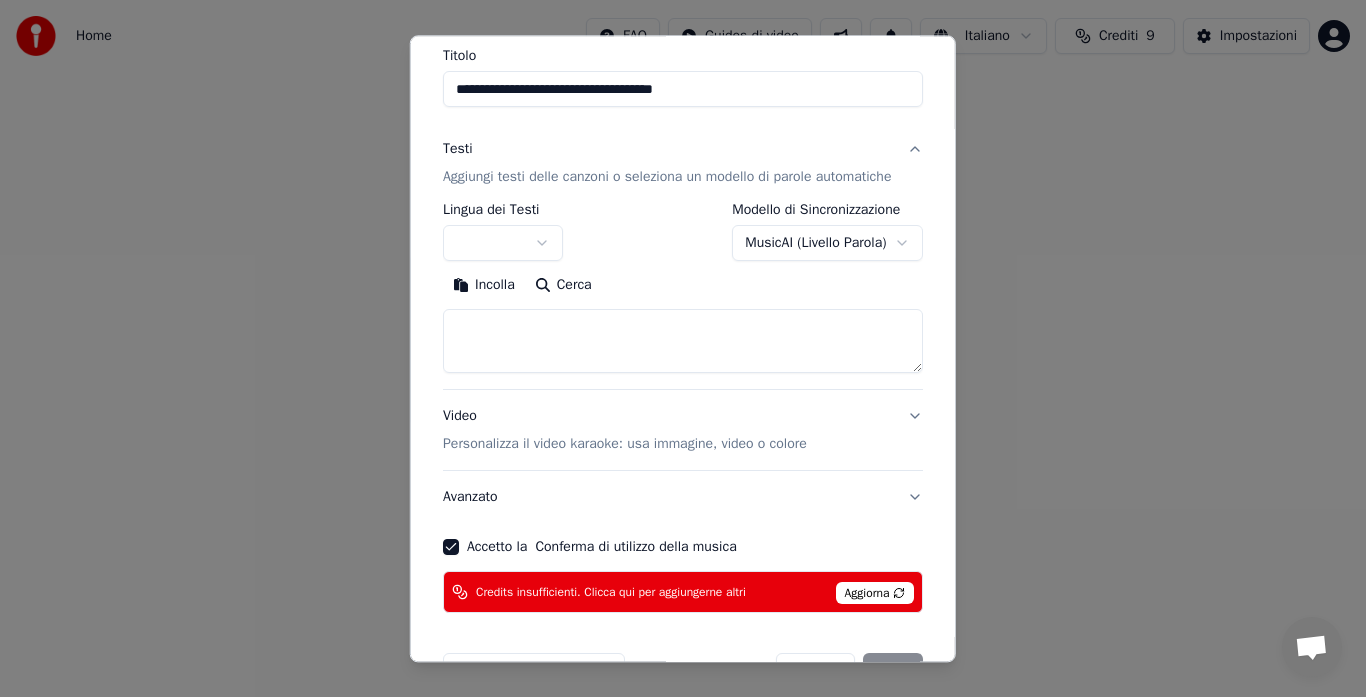scroll, scrollTop: 222, scrollLeft: 0, axis: vertical 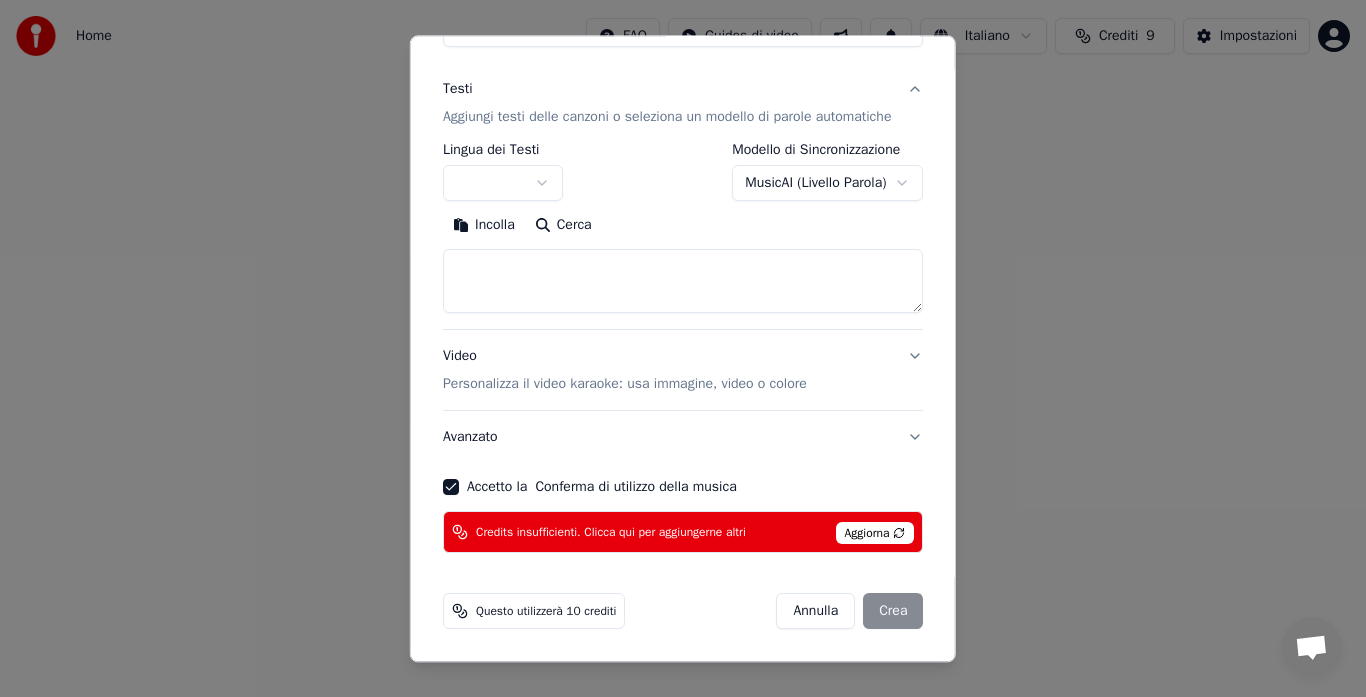 click on "Aggiorna" at bounding box center [874, 534] 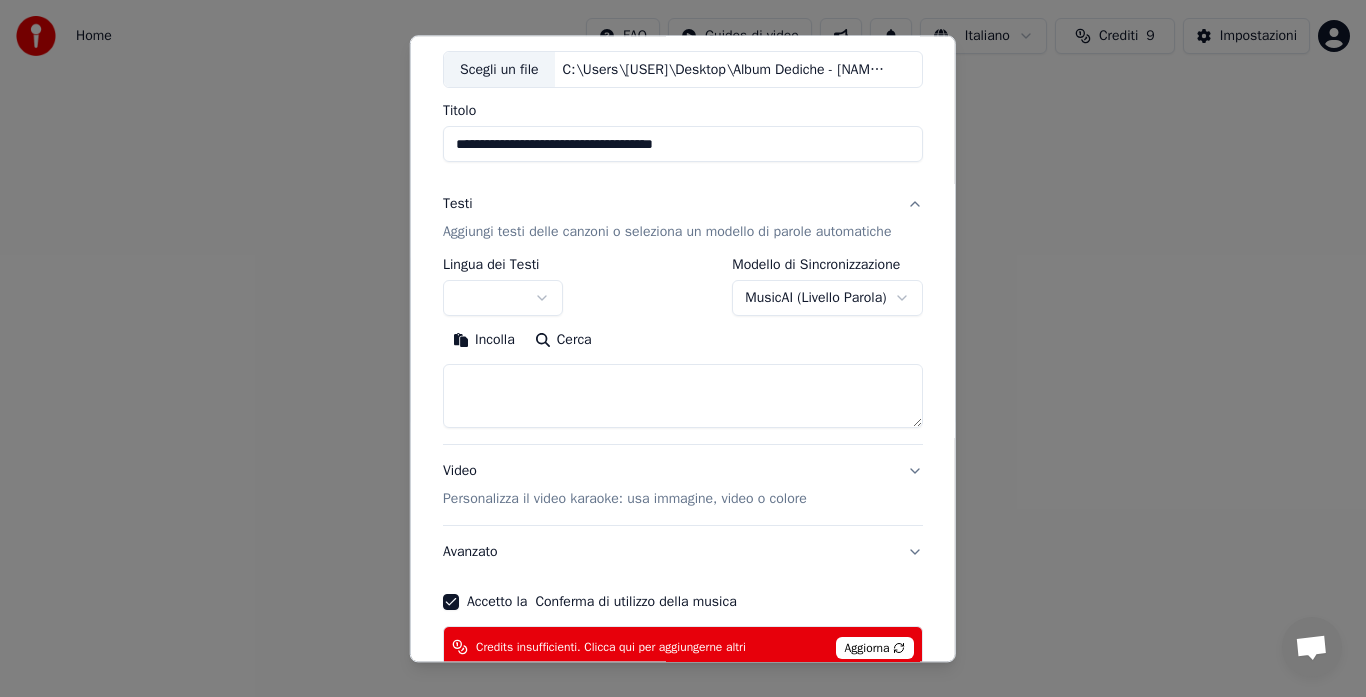 scroll, scrollTop: 106, scrollLeft: 0, axis: vertical 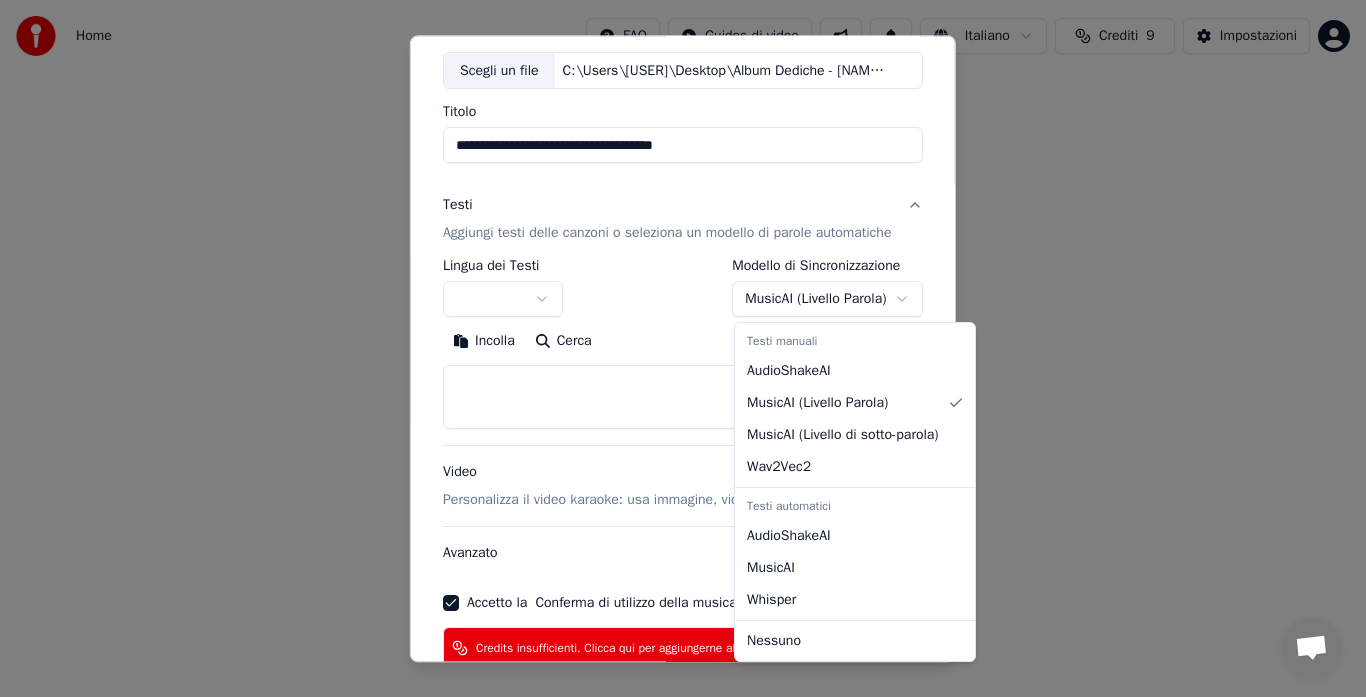 click on "**********" at bounding box center (683, 212) 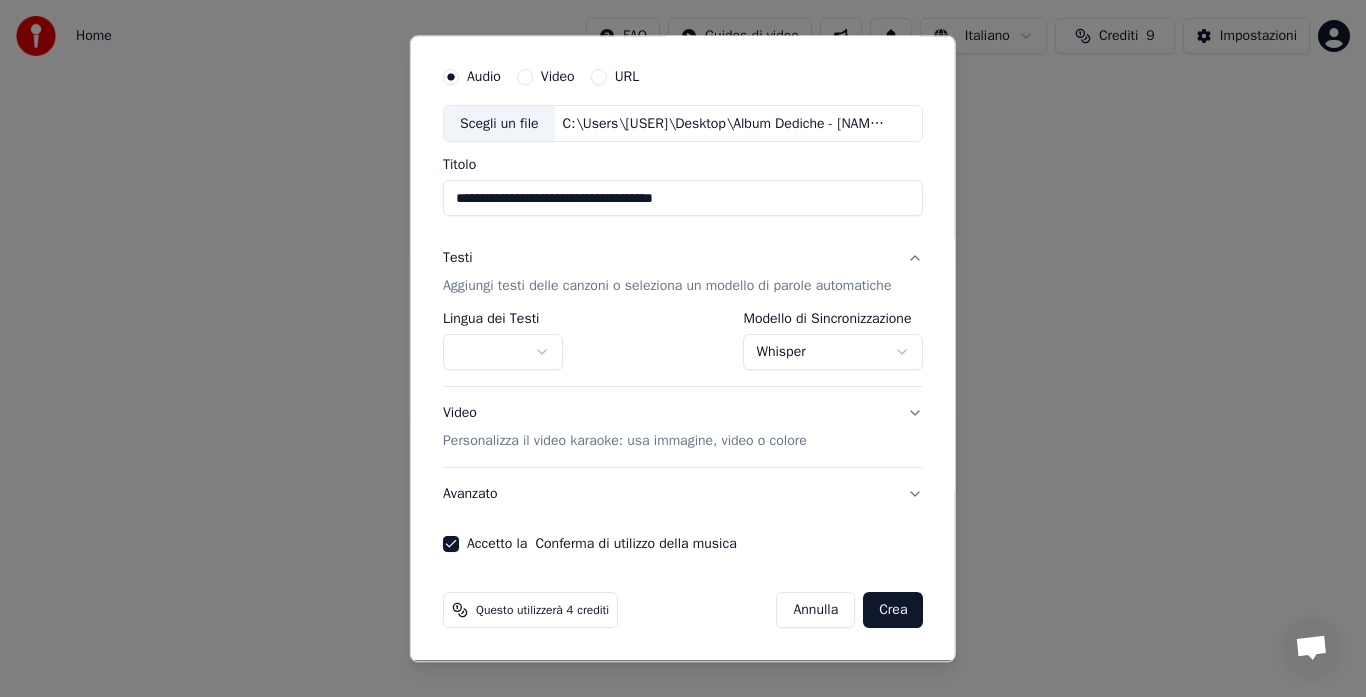 scroll, scrollTop: 53, scrollLeft: 0, axis: vertical 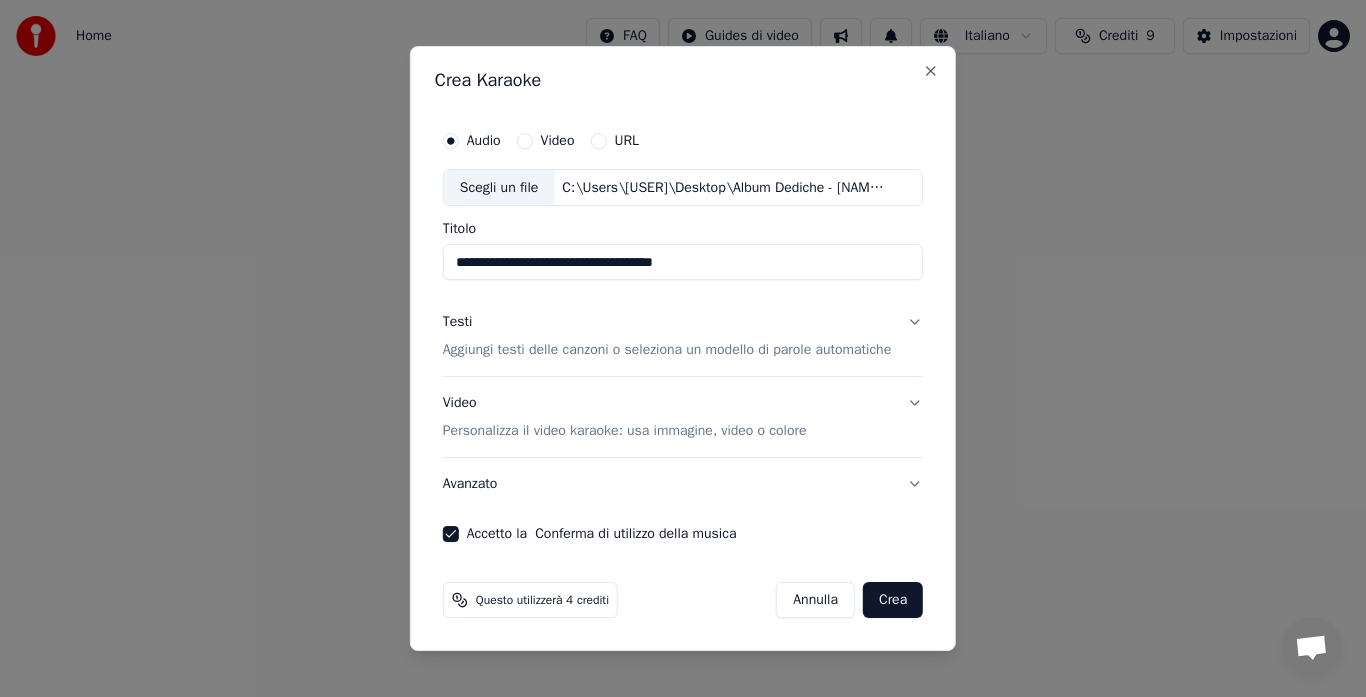 click on "Aggiungi testi delle canzoni o seleziona un modello di parole automatiche" at bounding box center [667, 351] 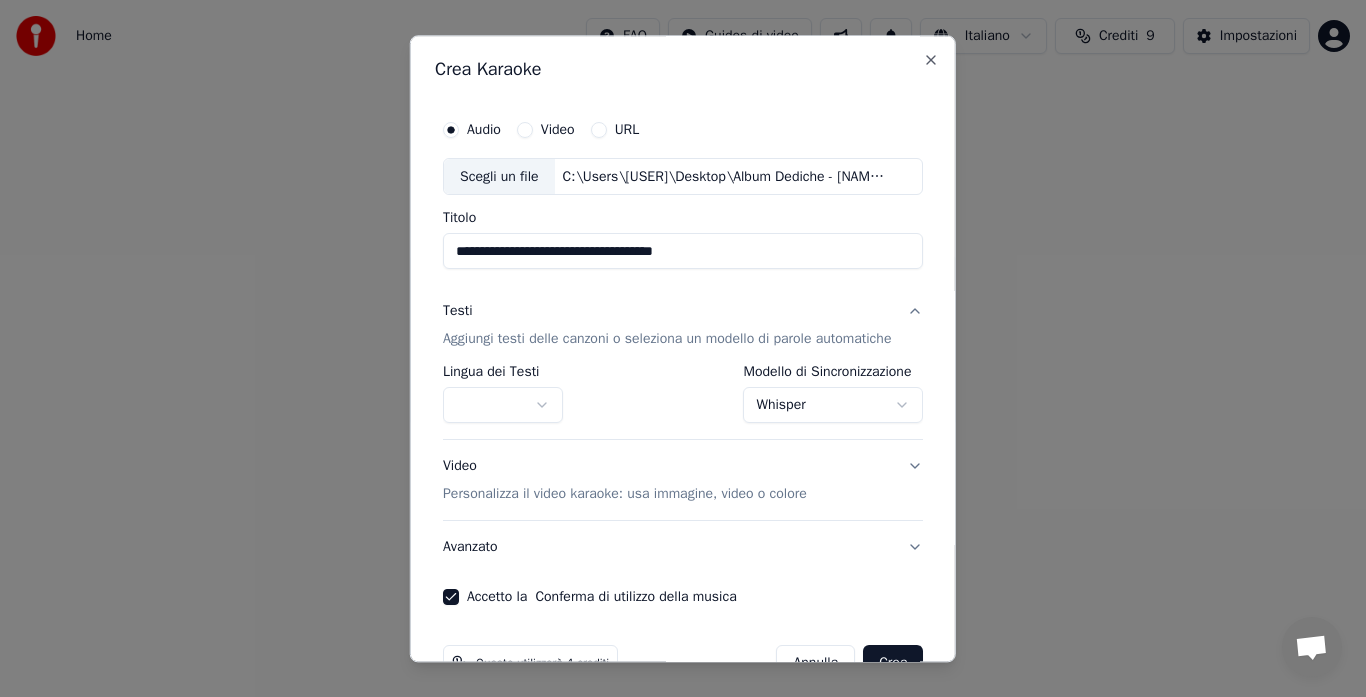 drag, startPoint x: 501, startPoint y: 376, endPoint x: 511, endPoint y: 411, distance: 36.40055 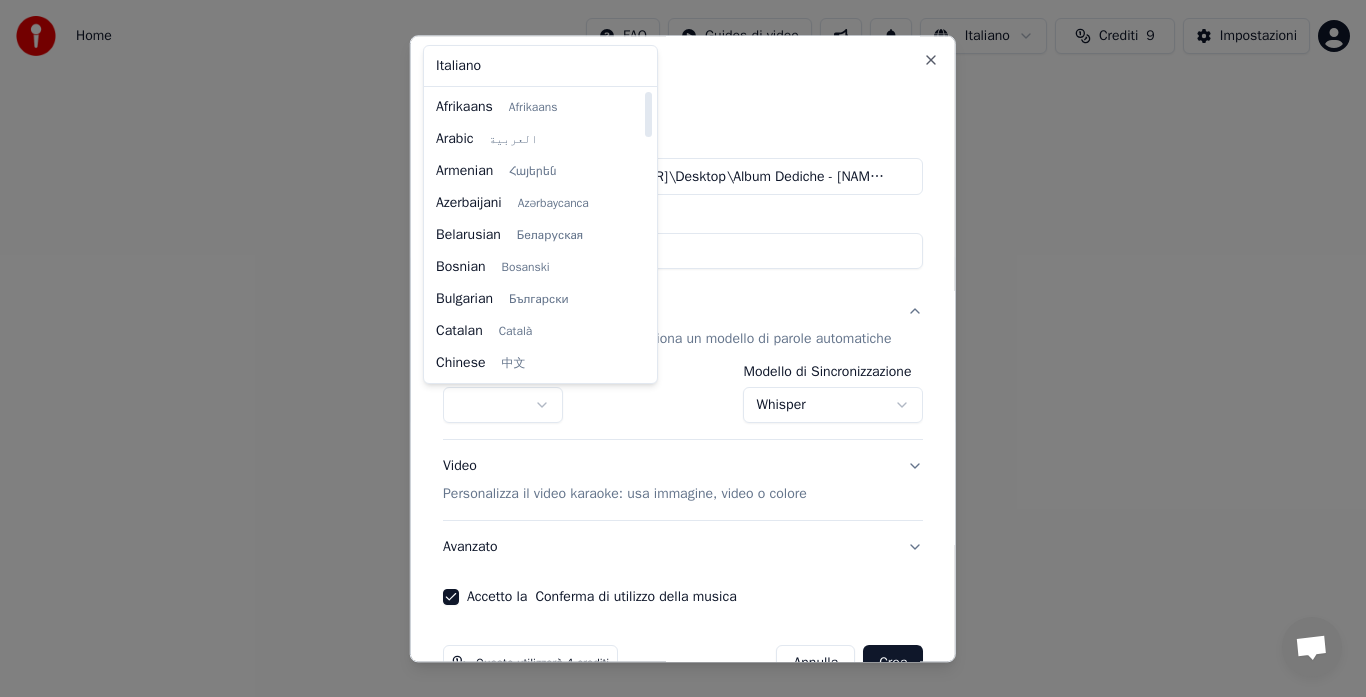 select on "**" 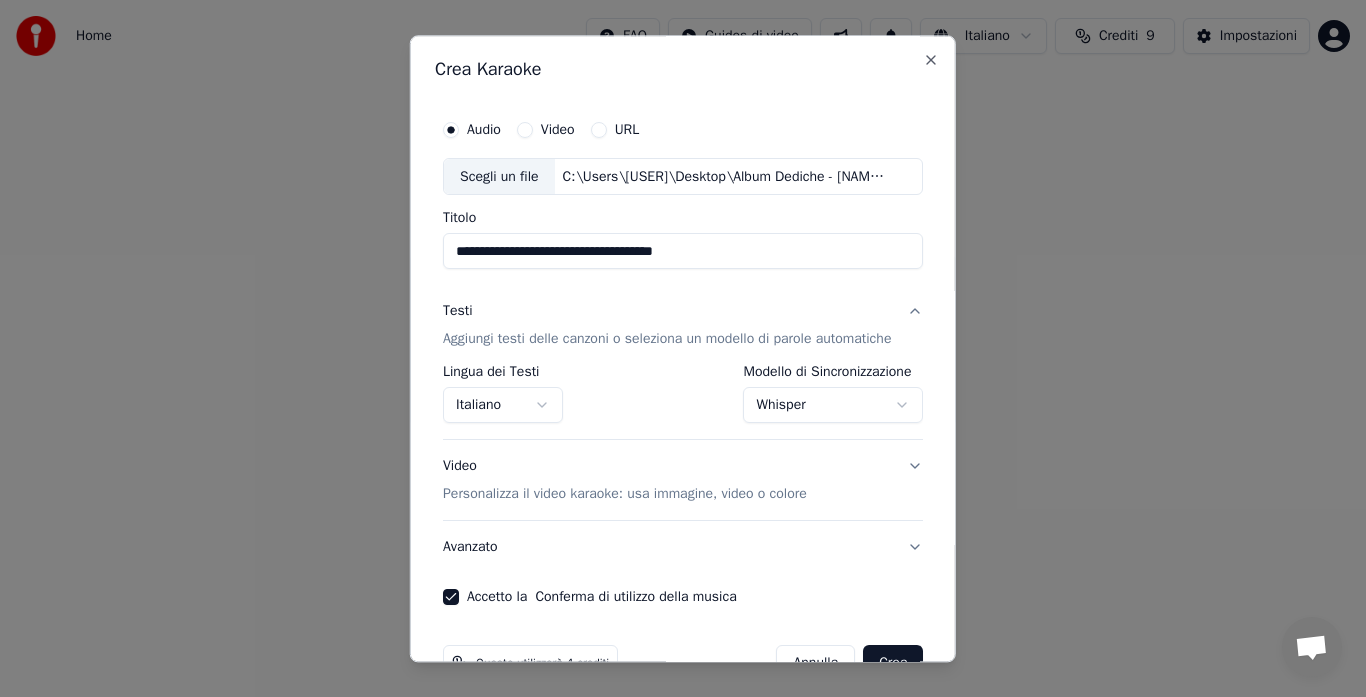 scroll, scrollTop: 52, scrollLeft: 0, axis: vertical 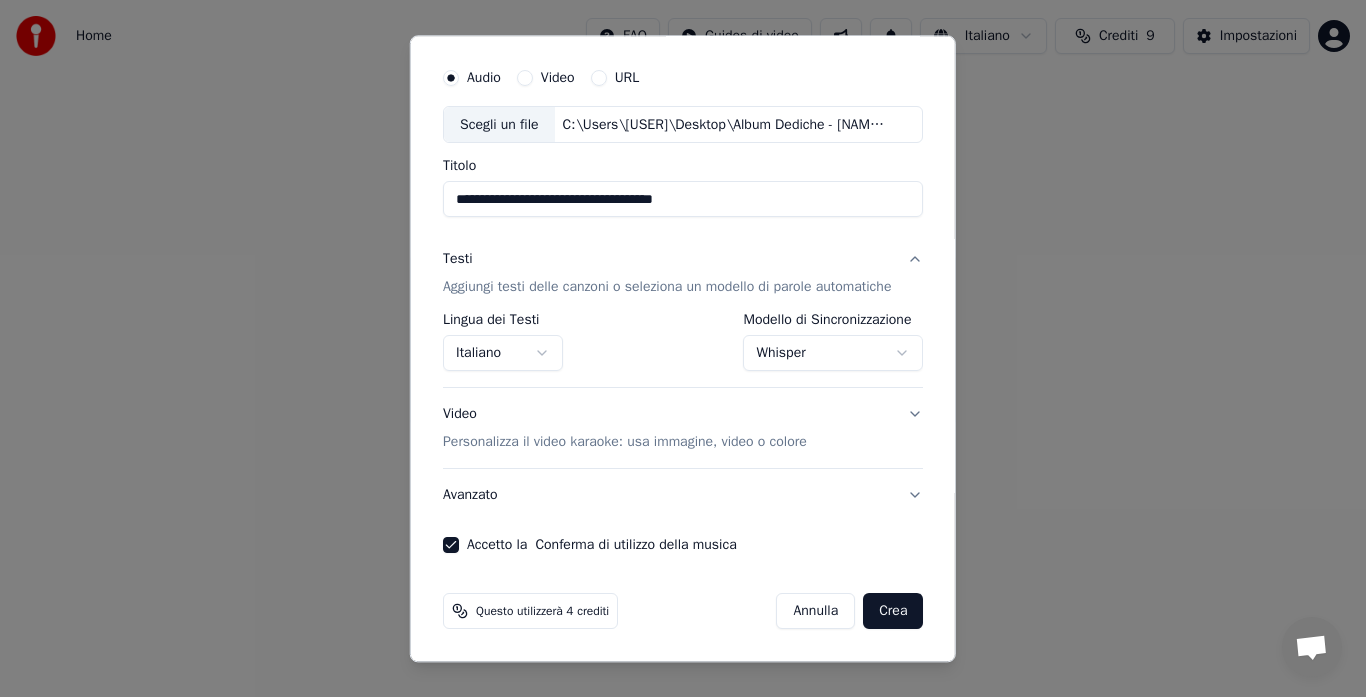 click on "Video Personalizza il video karaoke: usa immagine, video o colore" at bounding box center (683, 429) 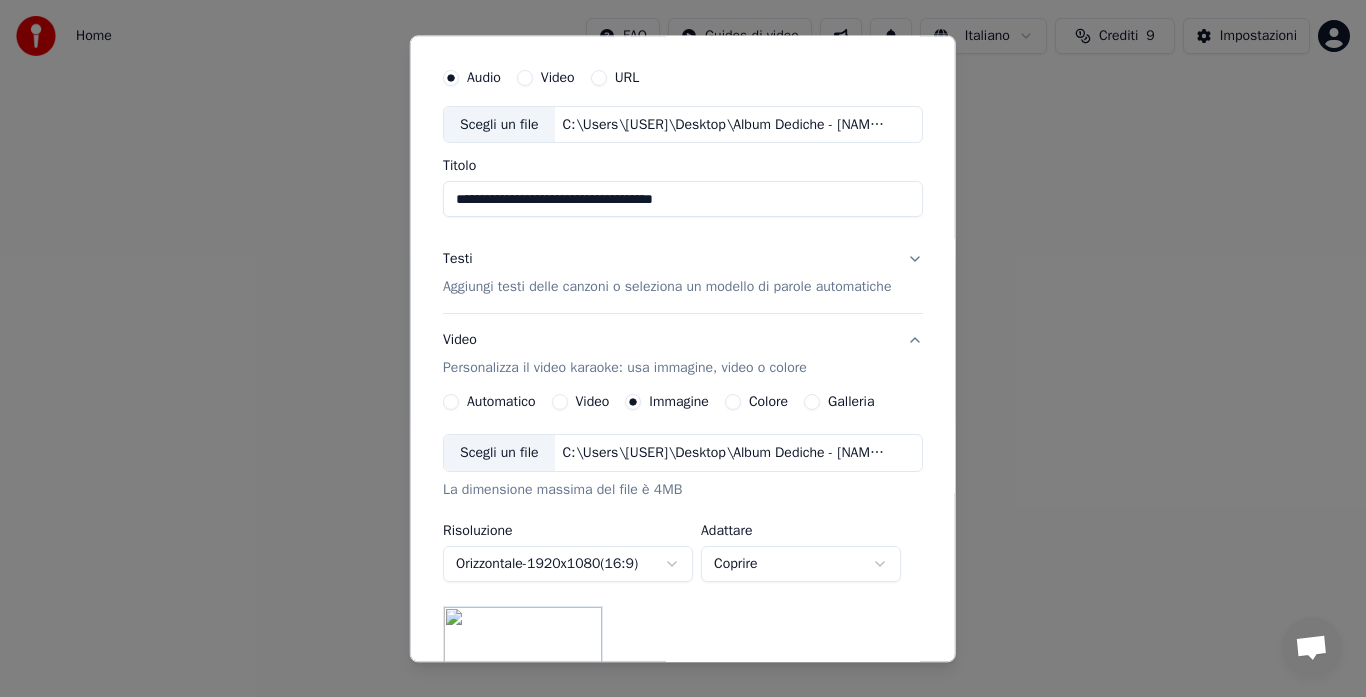click on "Testi Aggiungi testi delle canzoni o seleziona un modello di parole automatiche" at bounding box center [683, 274] 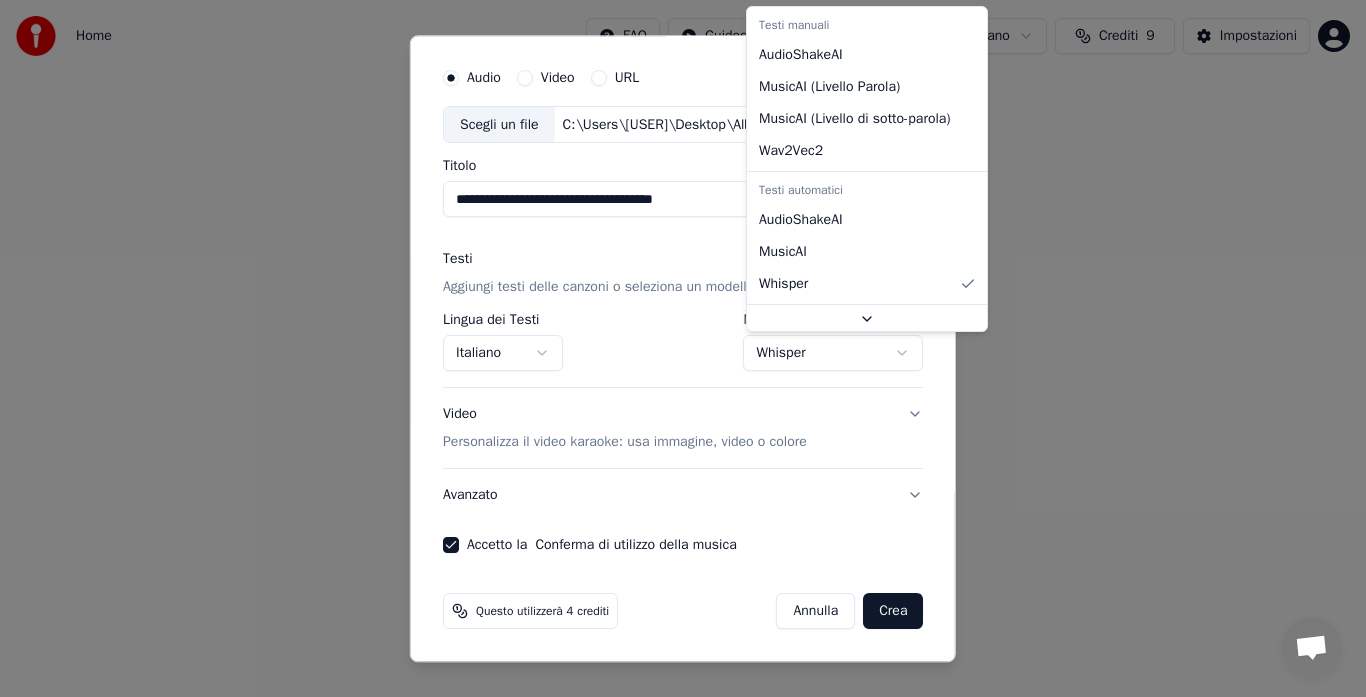 click on "**********" at bounding box center [683, 212] 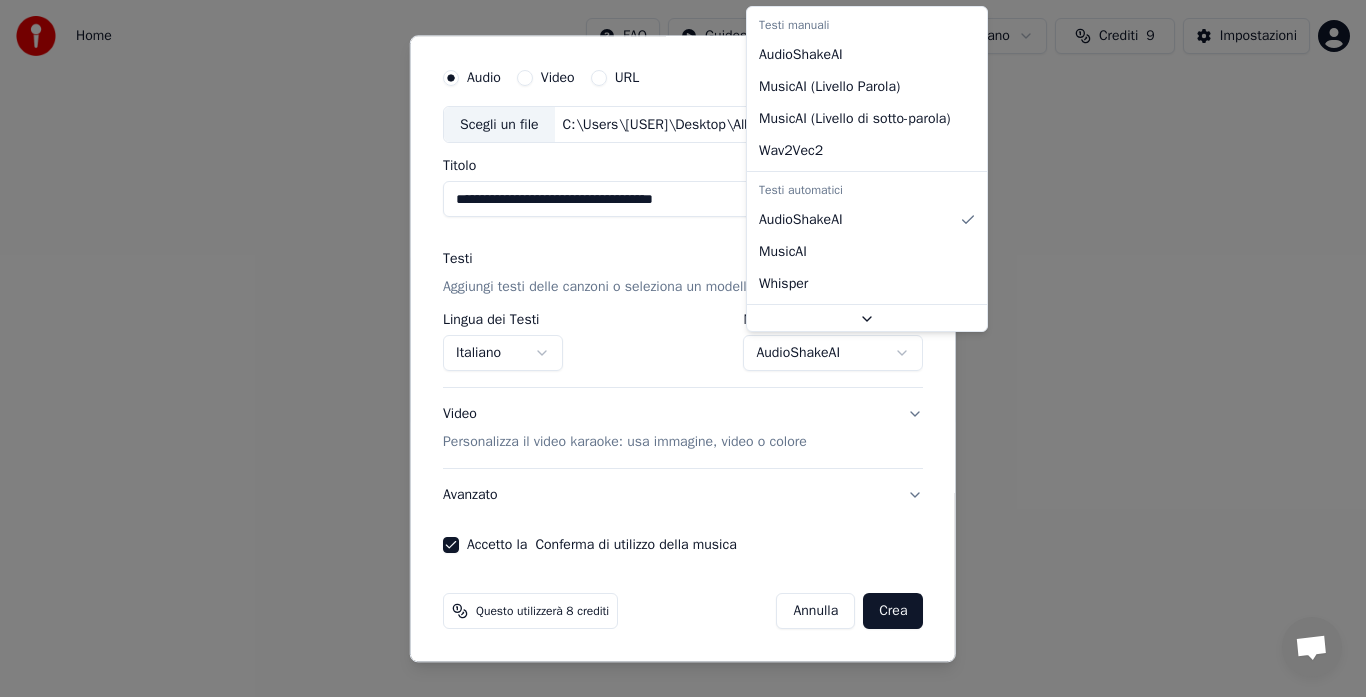 click on "**********" at bounding box center [683, 212] 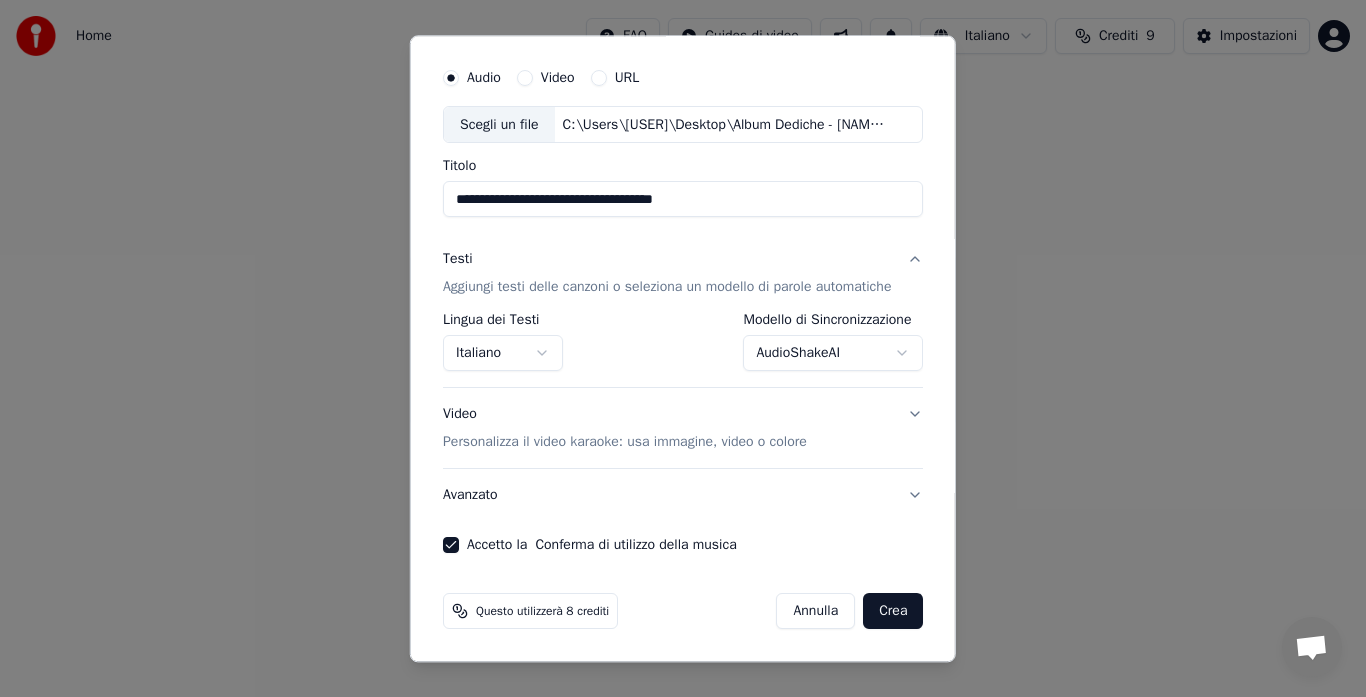click on "**********" at bounding box center (683, 212) 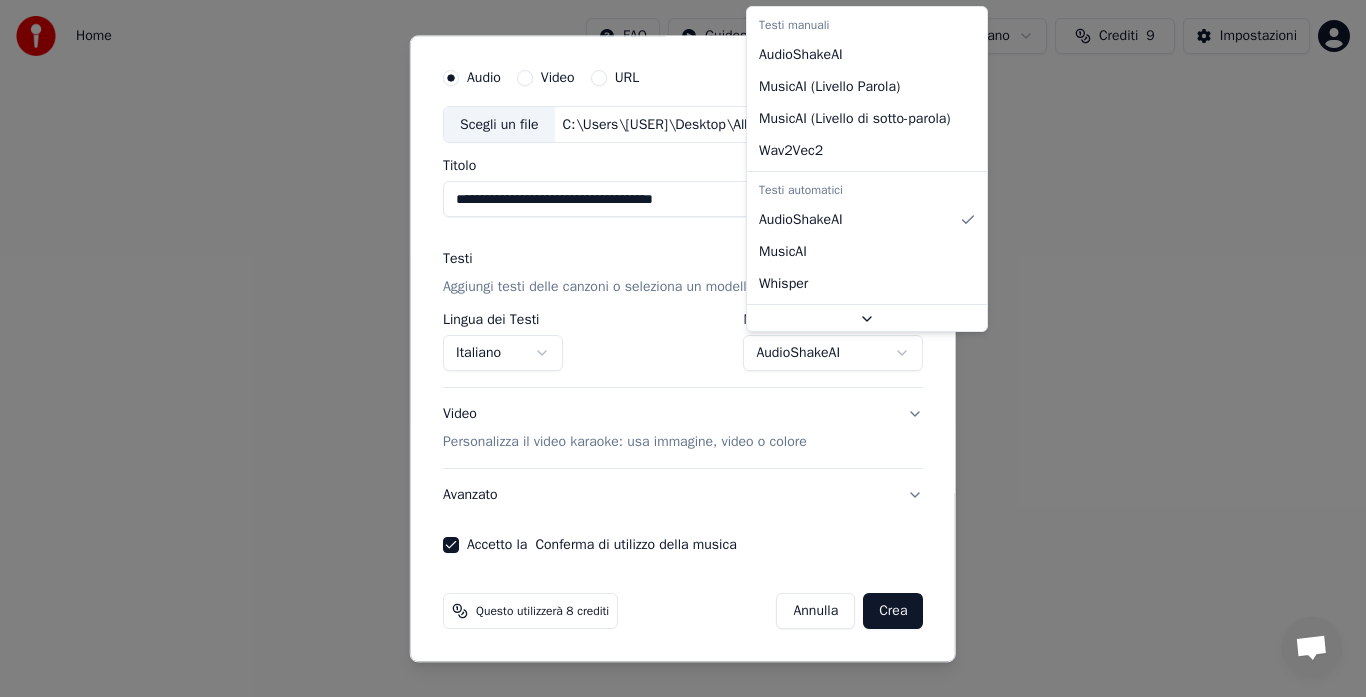 click on "**********" at bounding box center [683, 212] 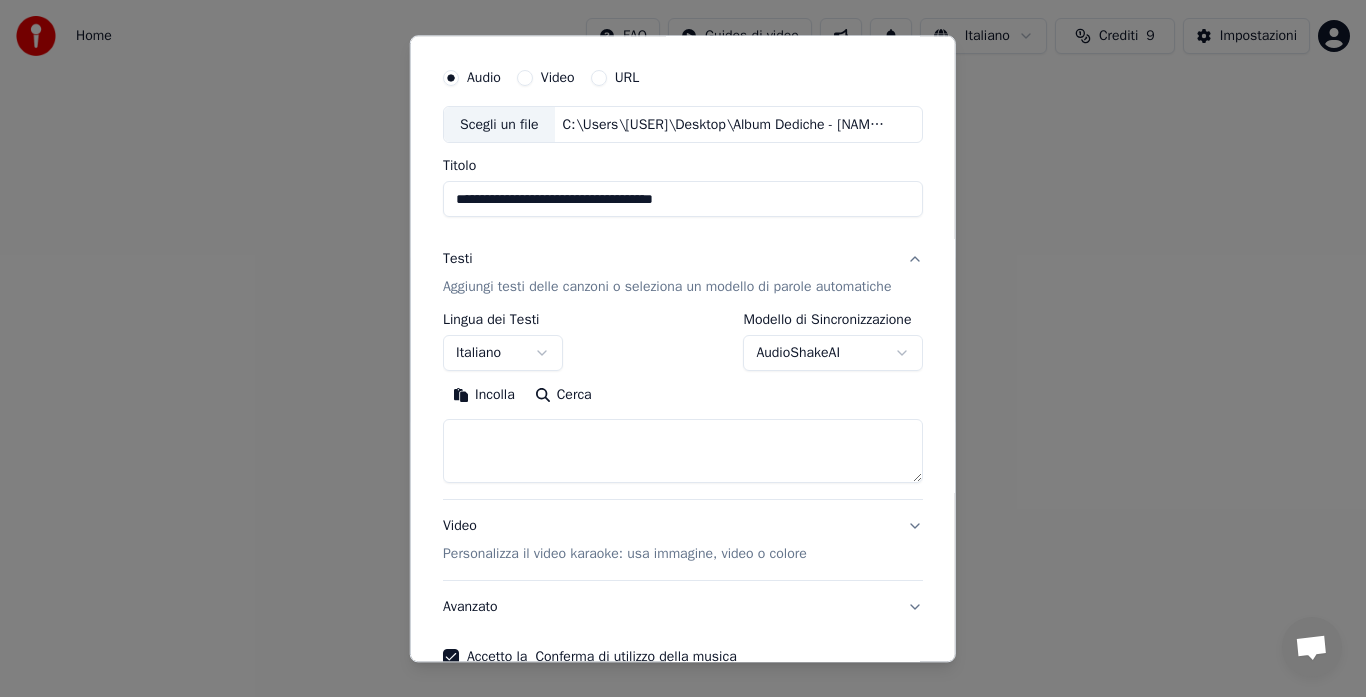 click at bounding box center [683, 452] 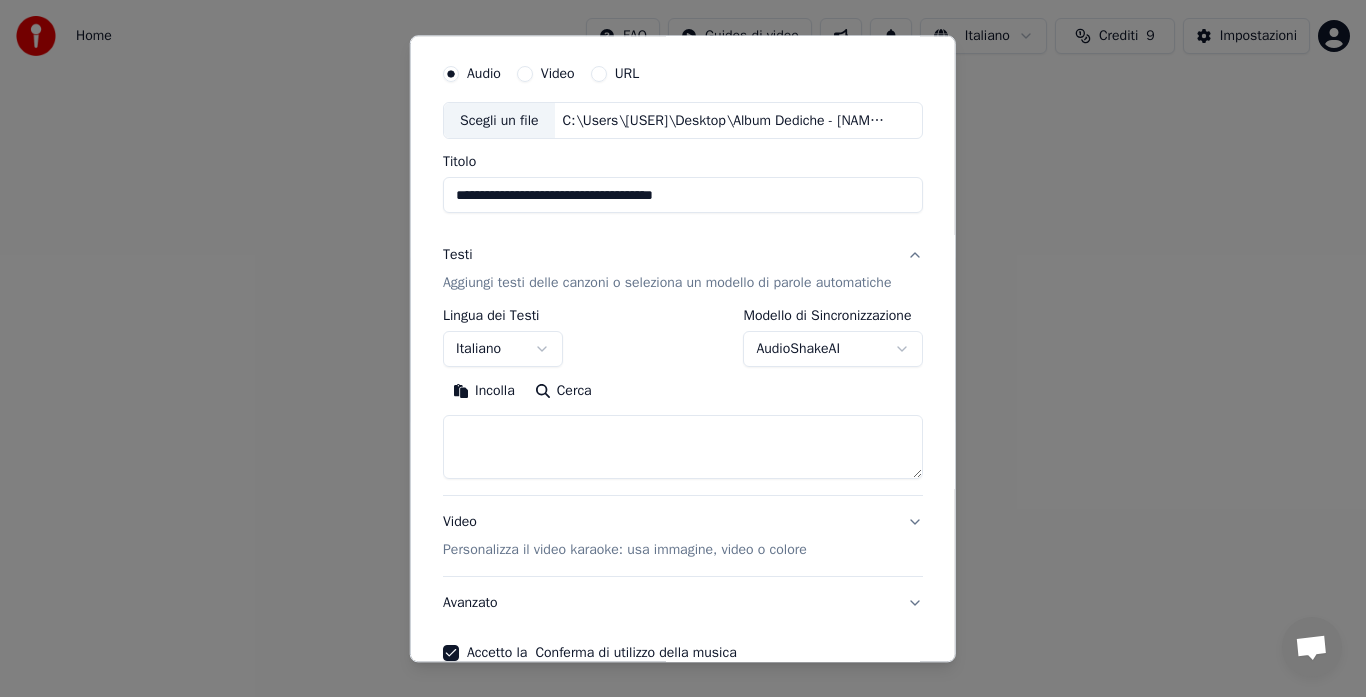 paste on "**********" 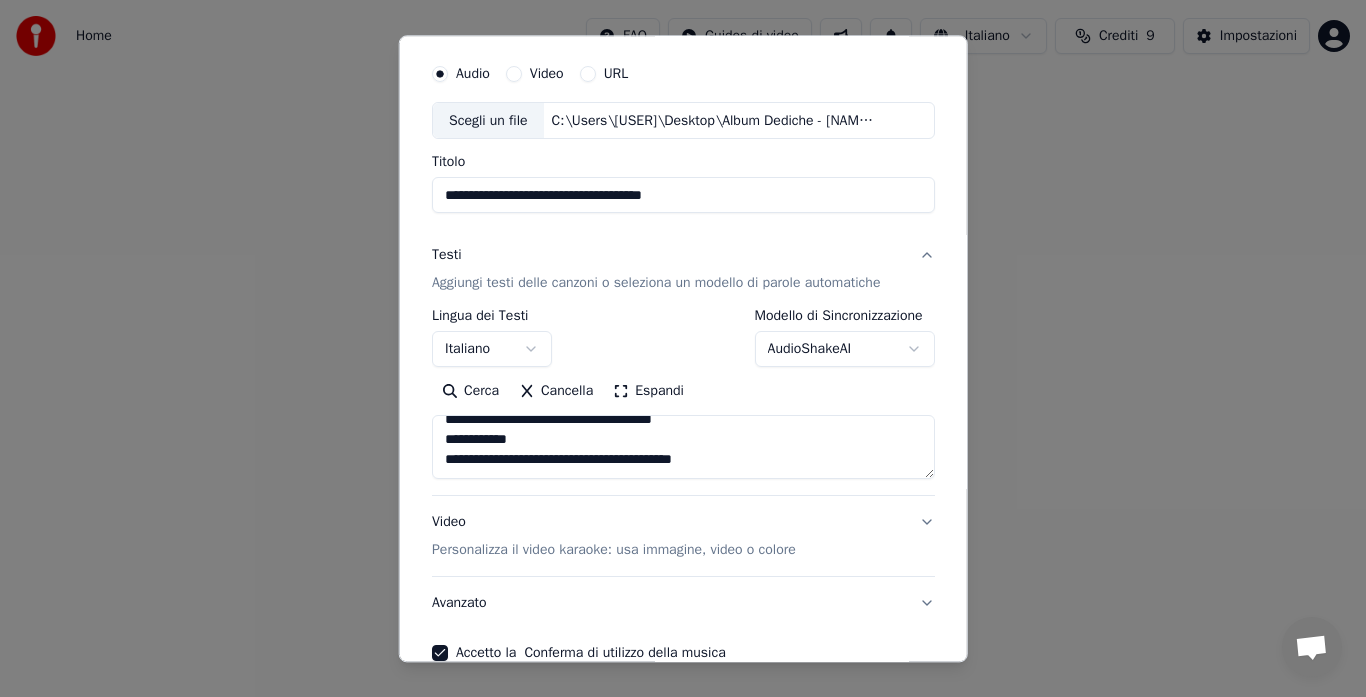 scroll, scrollTop: 605, scrollLeft: 0, axis: vertical 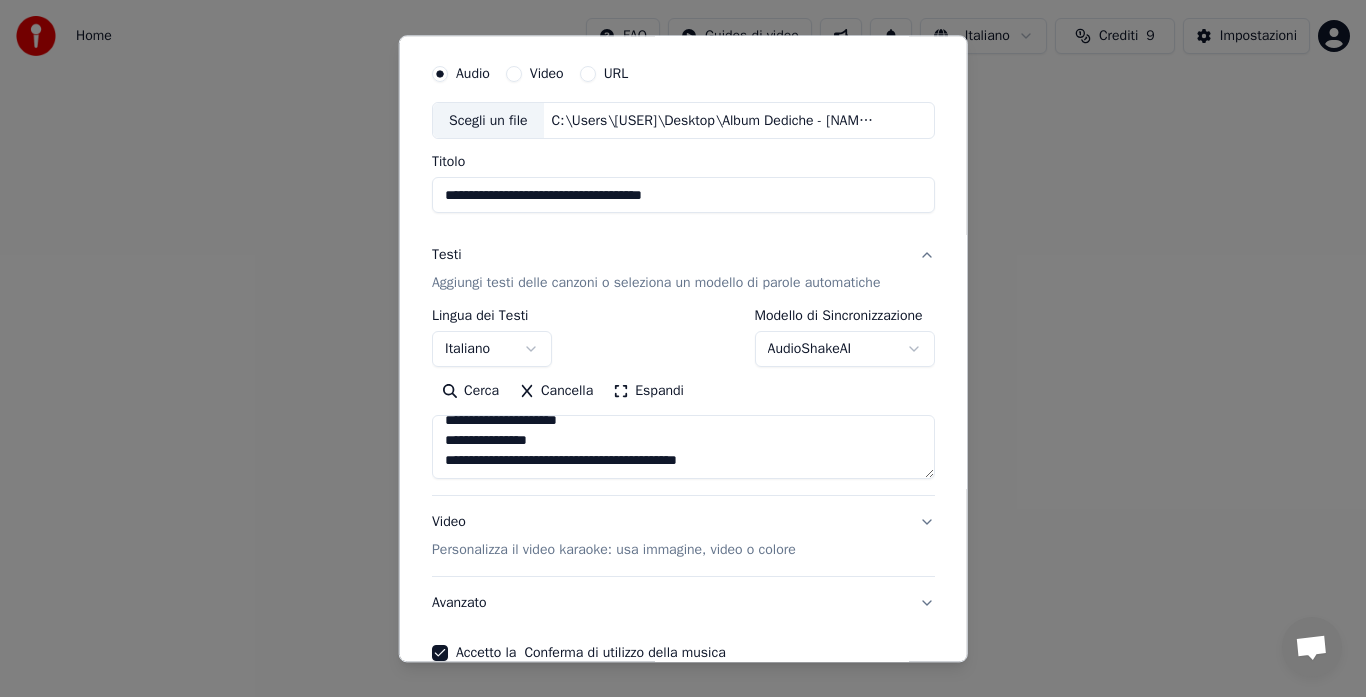 paste on "**********" 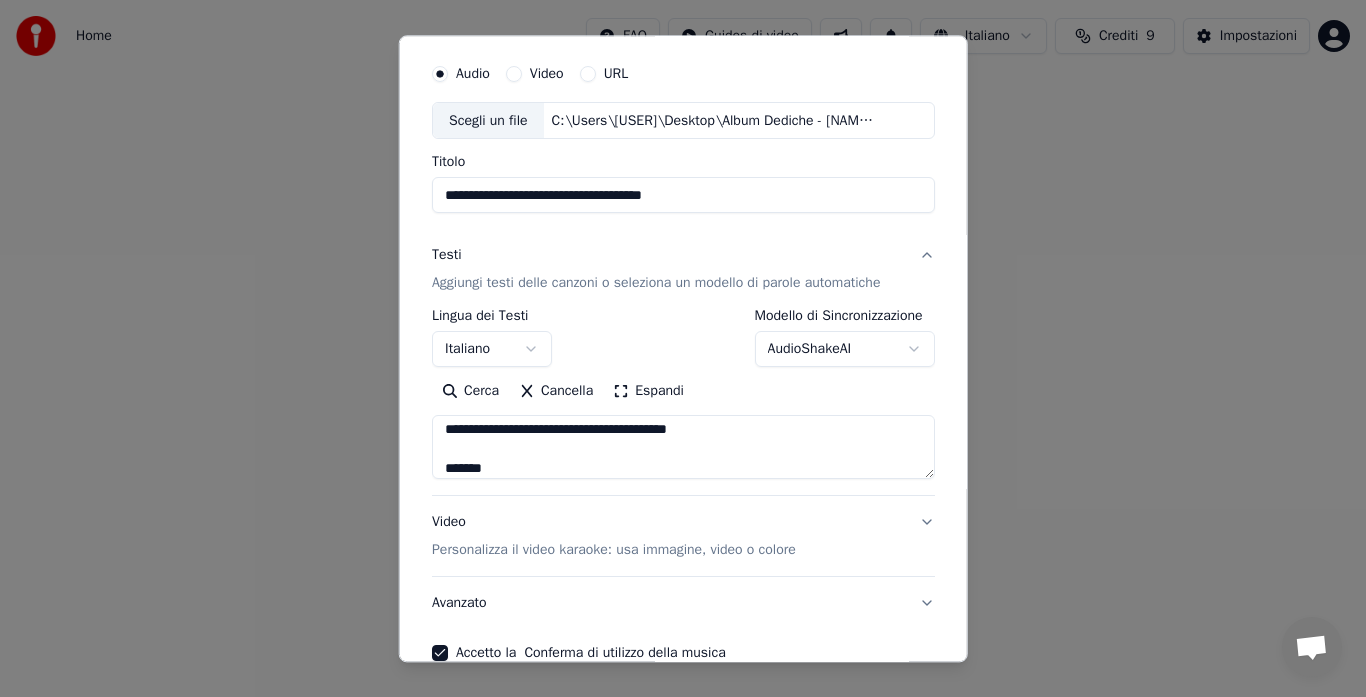 scroll, scrollTop: 1564, scrollLeft: 0, axis: vertical 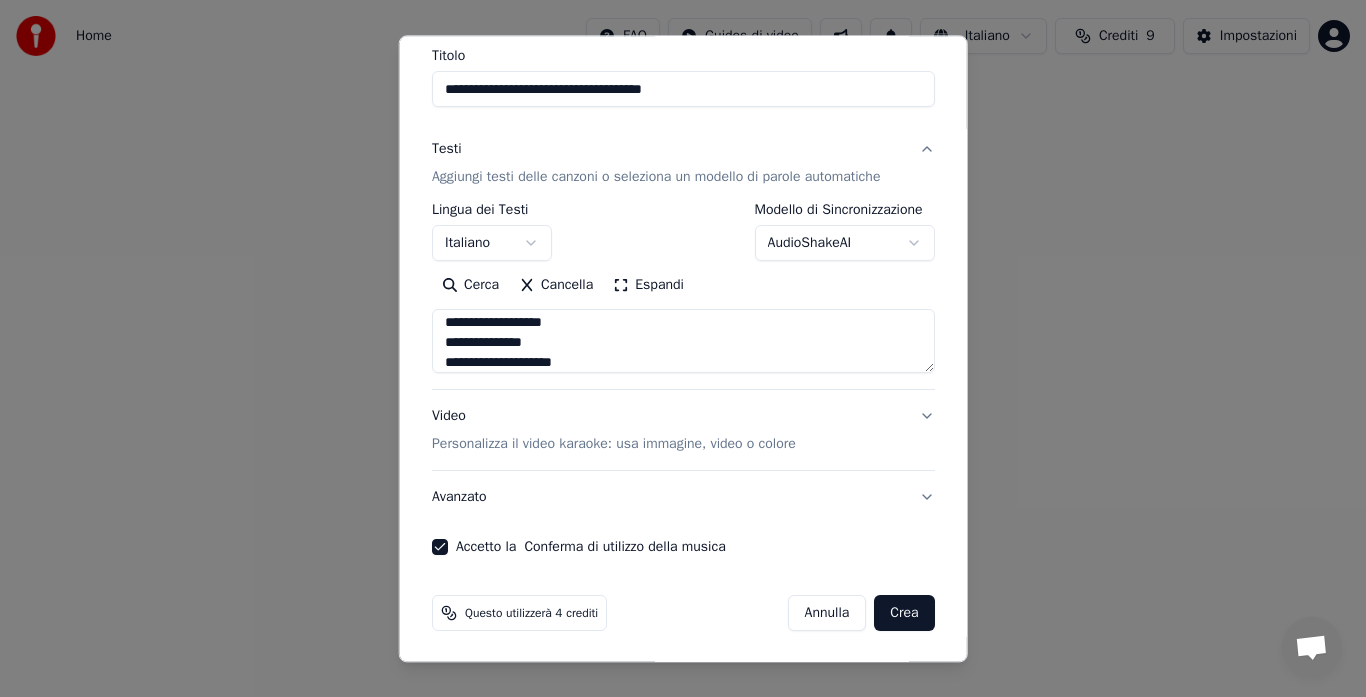 type on "**********" 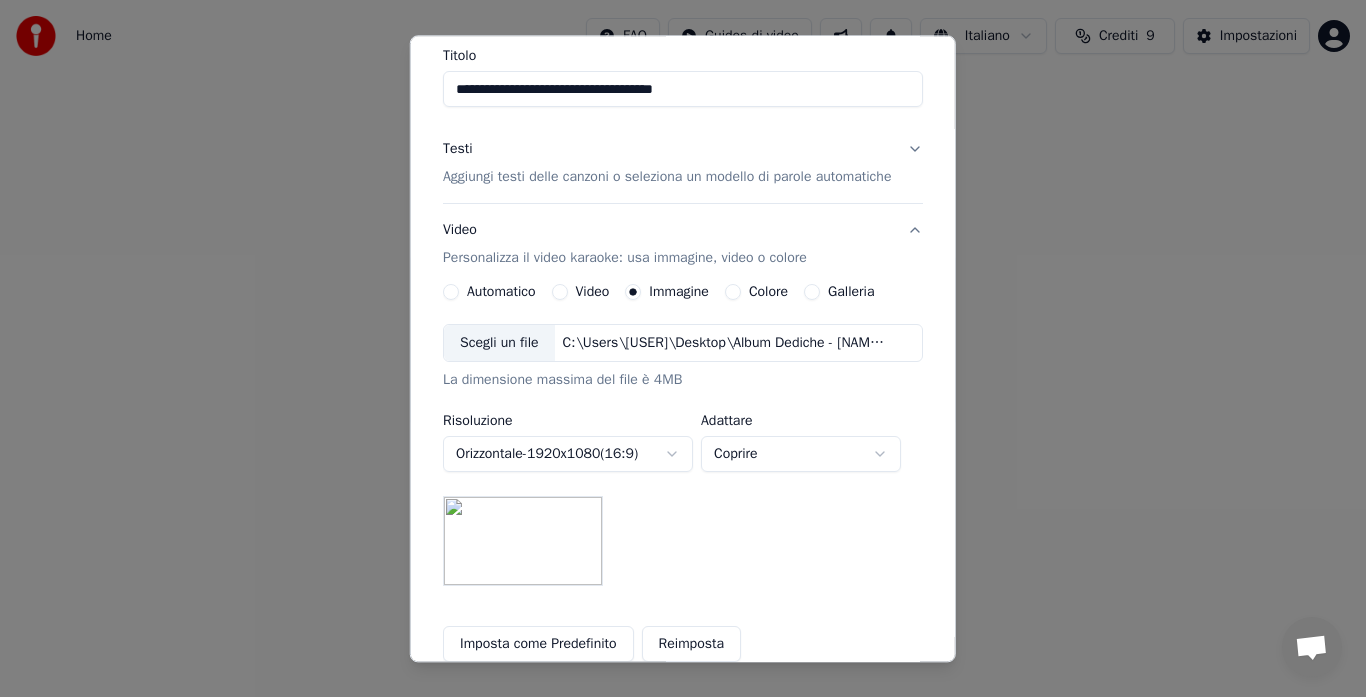 click at bounding box center [523, 542] 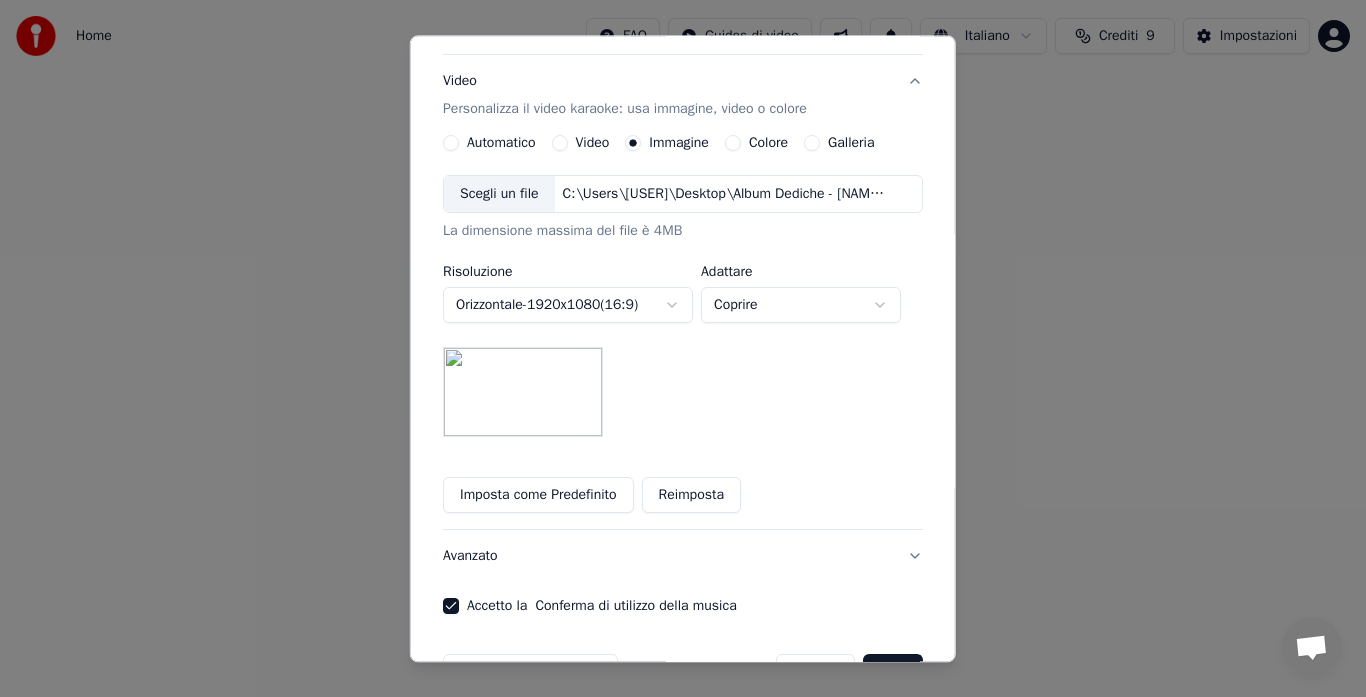 scroll, scrollTop: 372, scrollLeft: 0, axis: vertical 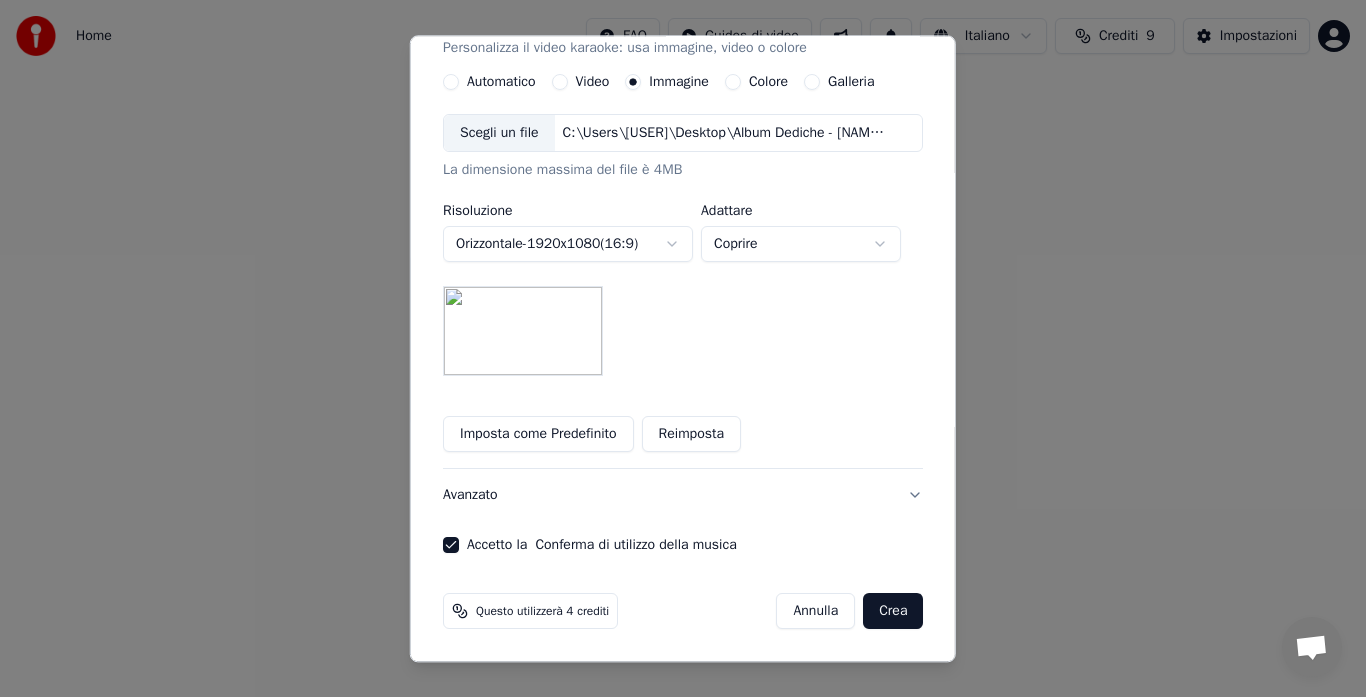 click on "Imposta come Predefinito" at bounding box center [538, 435] 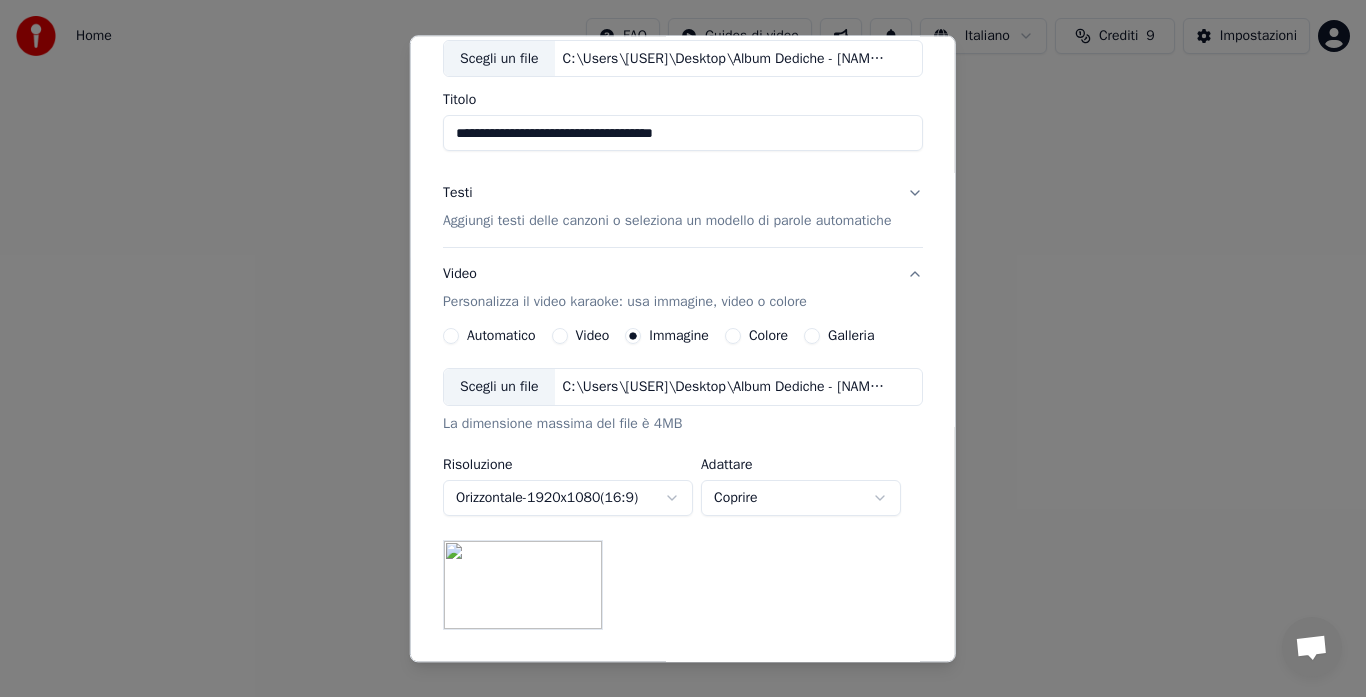 scroll, scrollTop: 116, scrollLeft: 0, axis: vertical 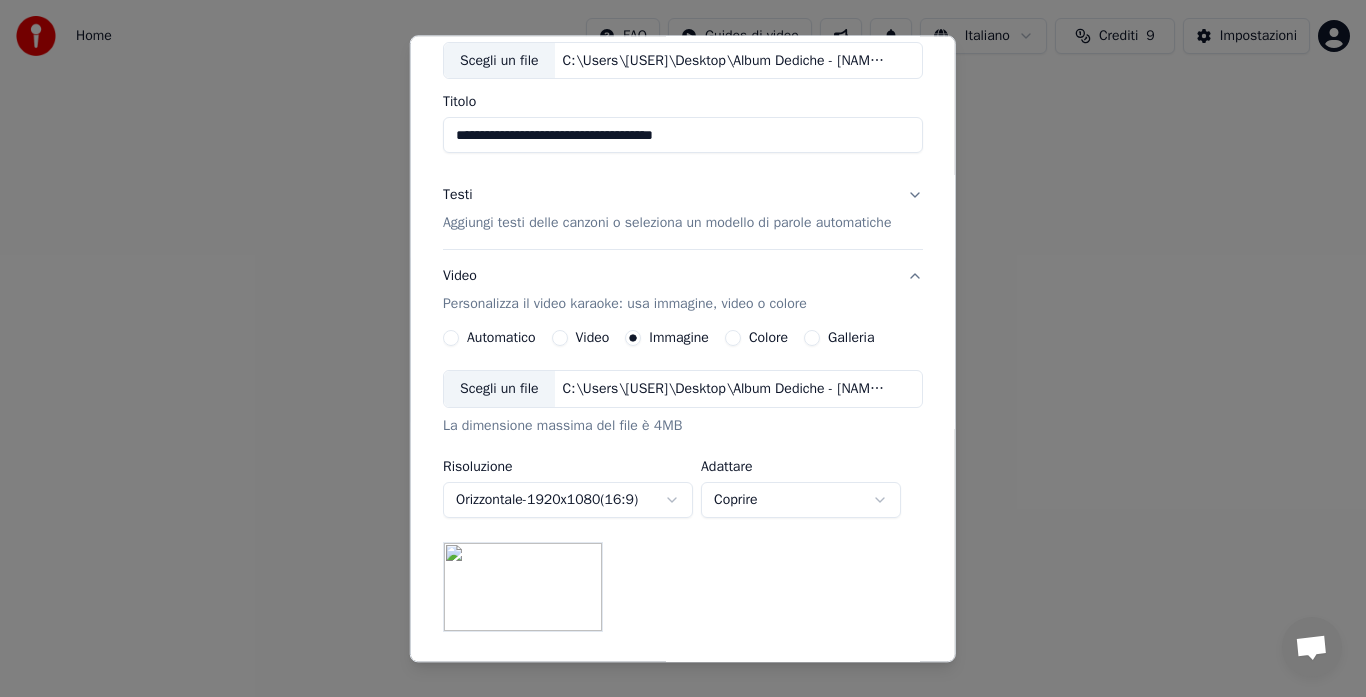 click on "Testi Aggiungi testi delle canzoni o seleziona un modello di parole automatiche" at bounding box center (683, 210) 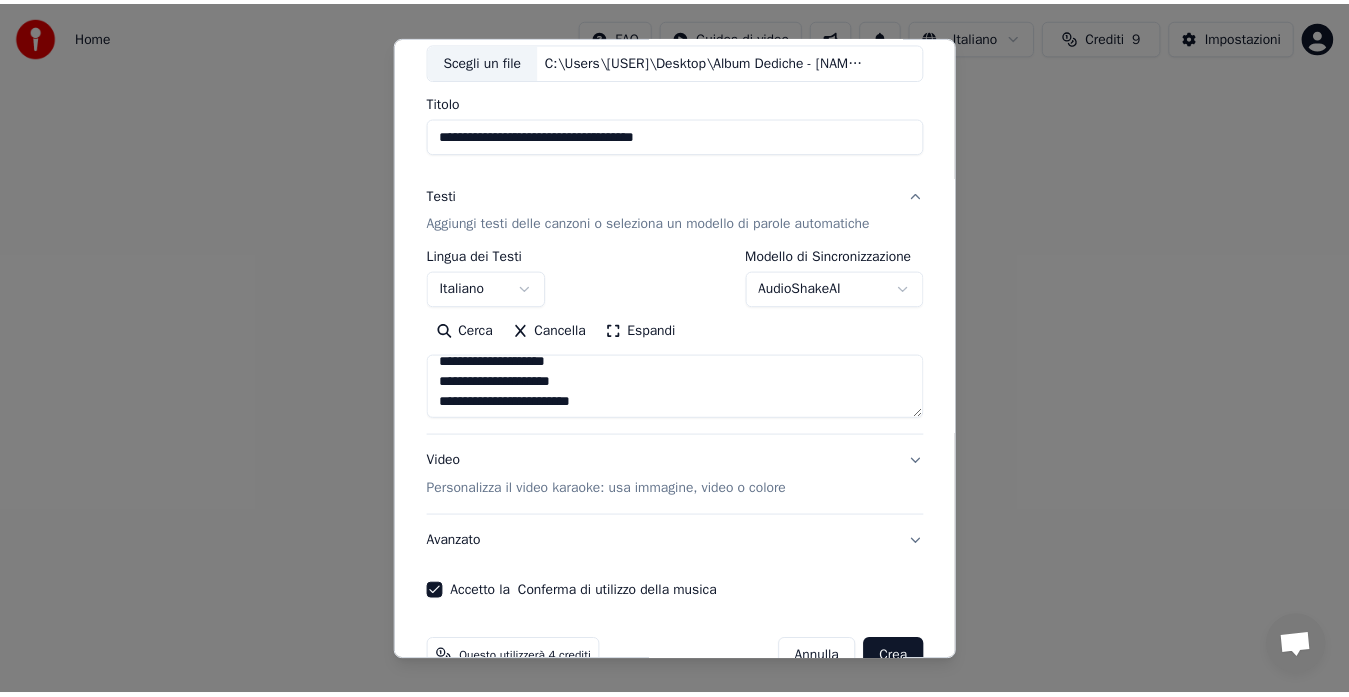 scroll, scrollTop: 1573, scrollLeft: 0, axis: vertical 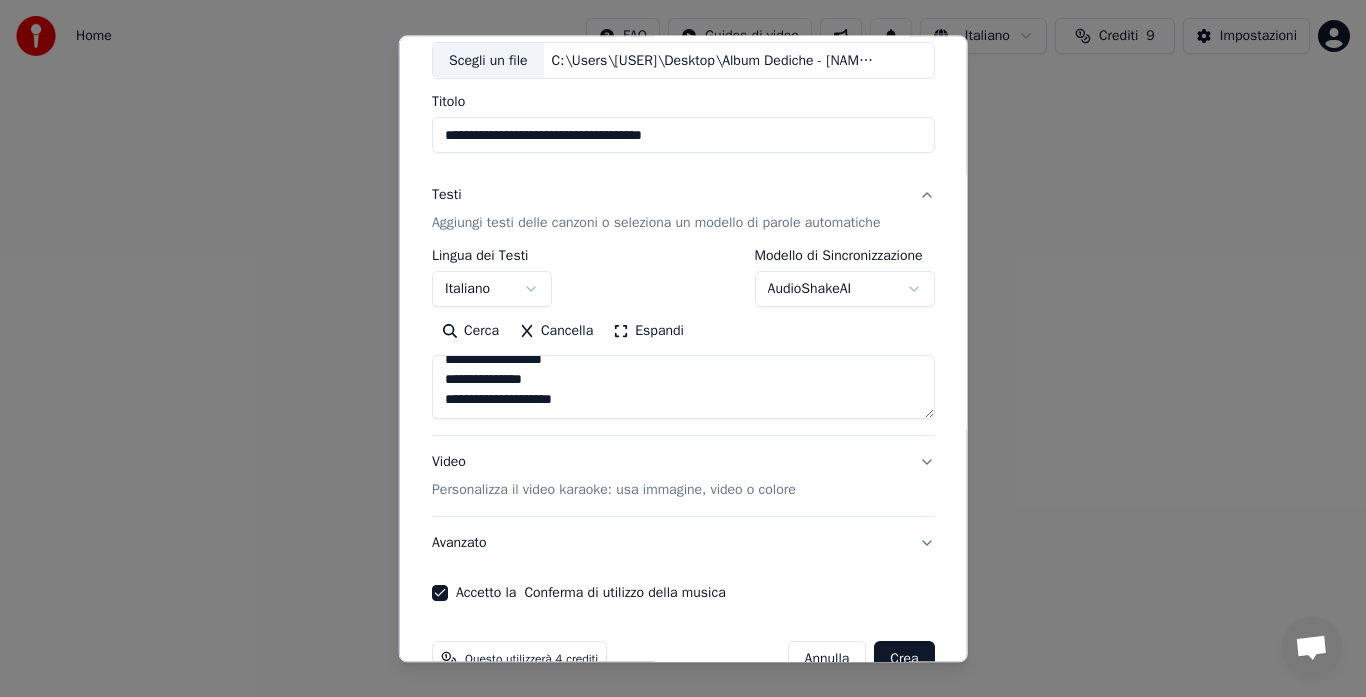 click on "Crea" at bounding box center (904, 660) 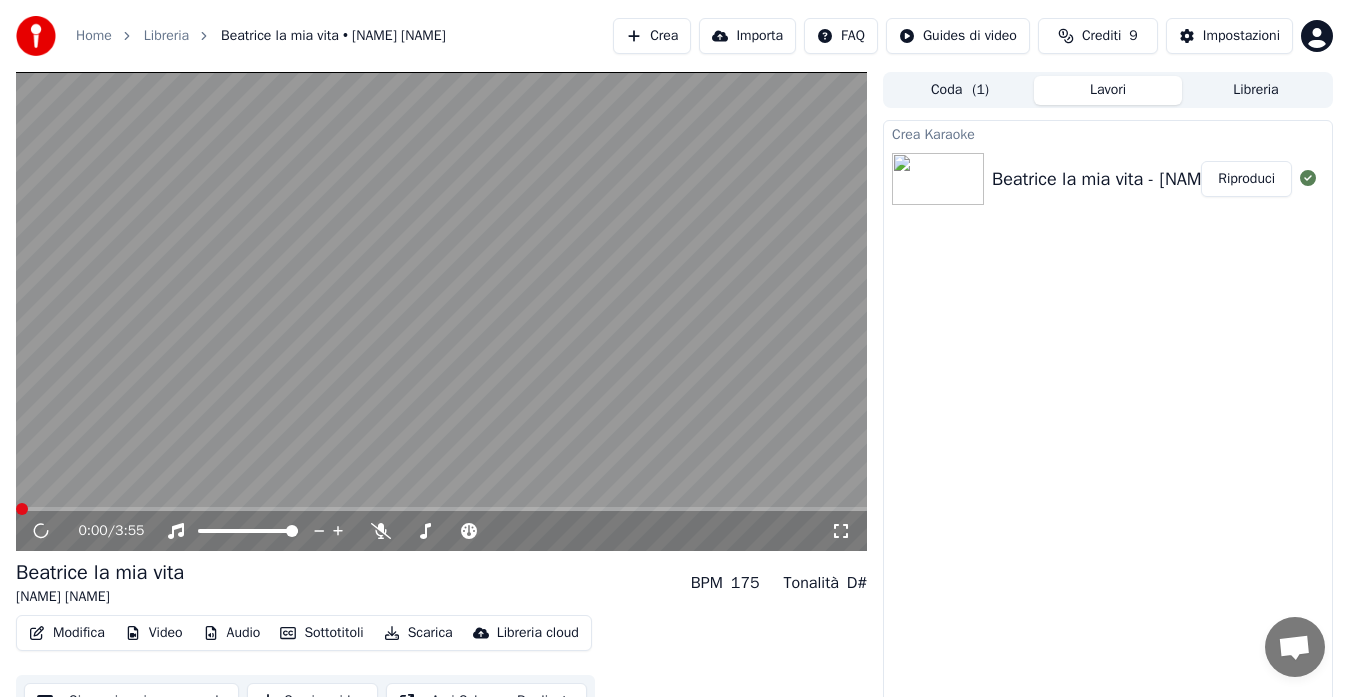 click 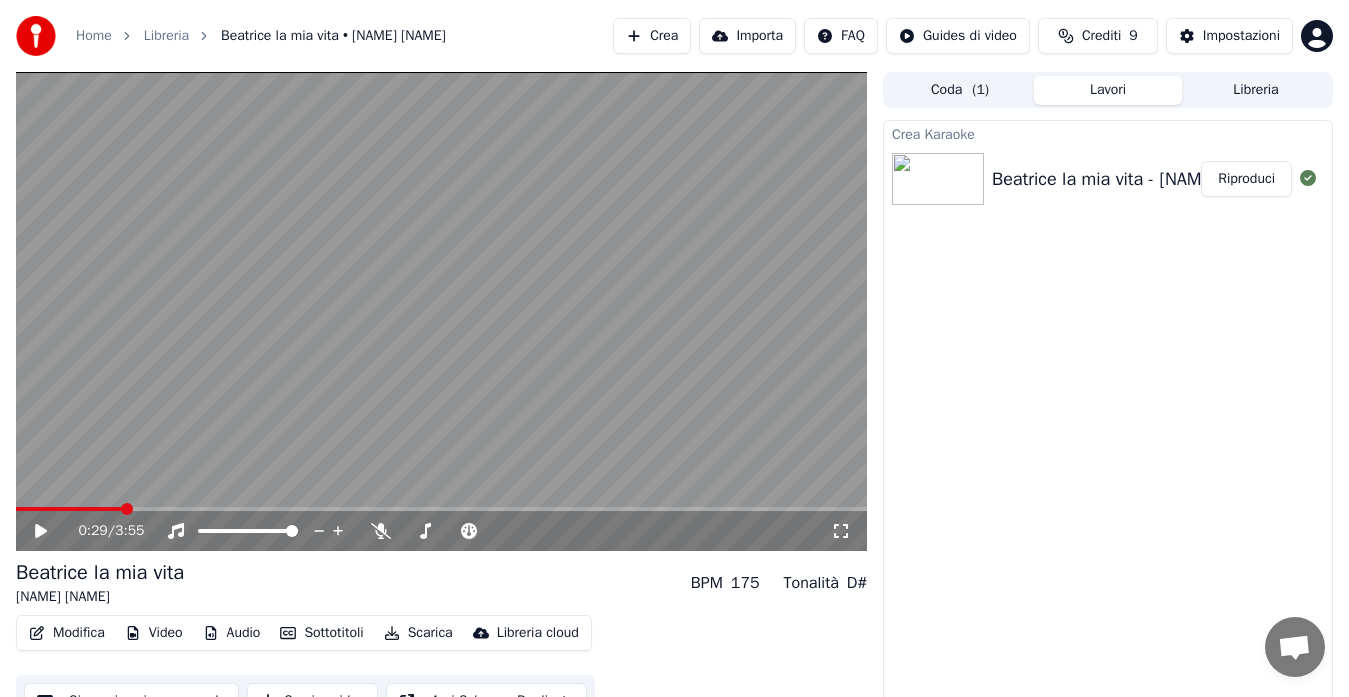 scroll, scrollTop: 30, scrollLeft: 0, axis: vertical 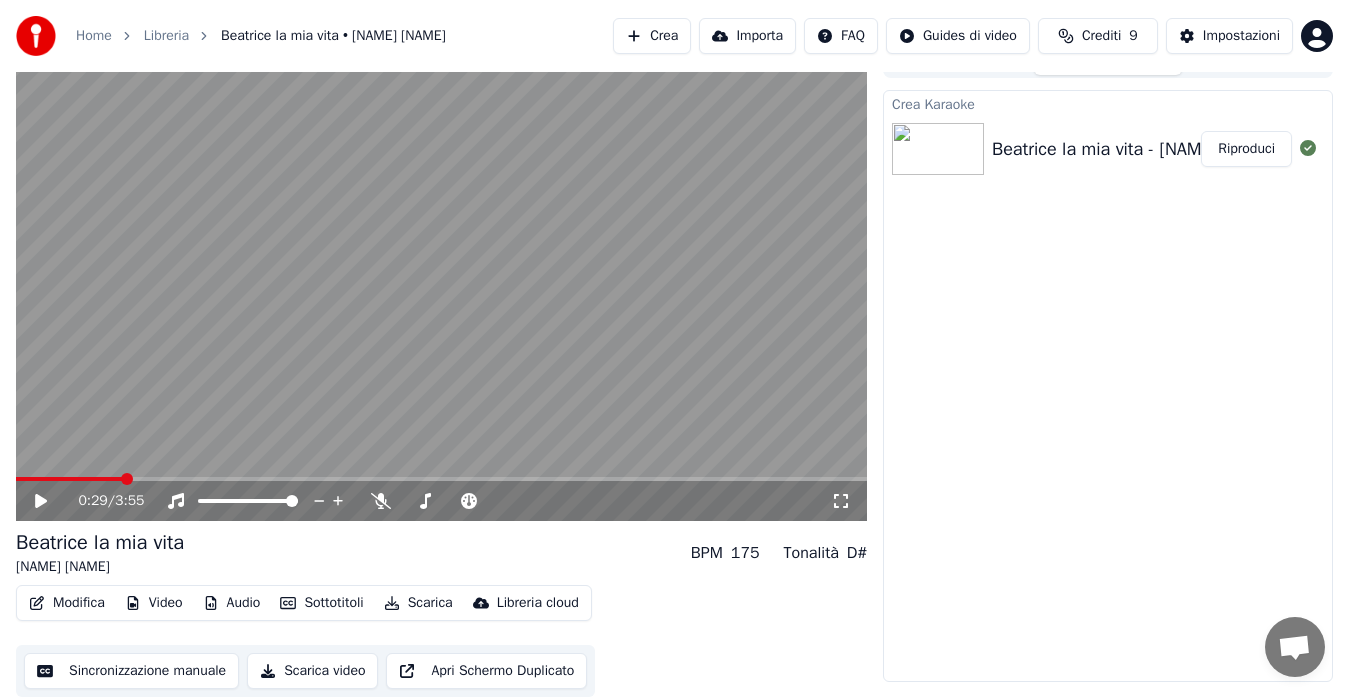 click at bounding box center (441, 281) 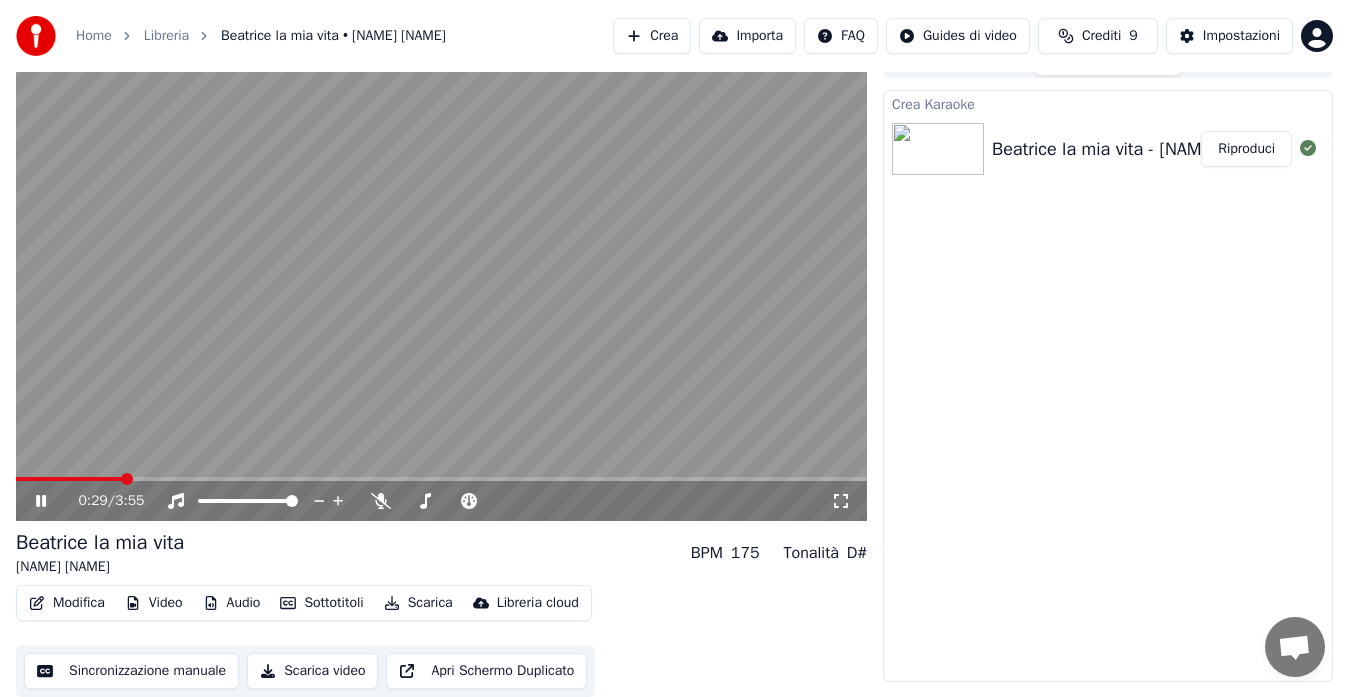 click at bounding box center [441, 281] 